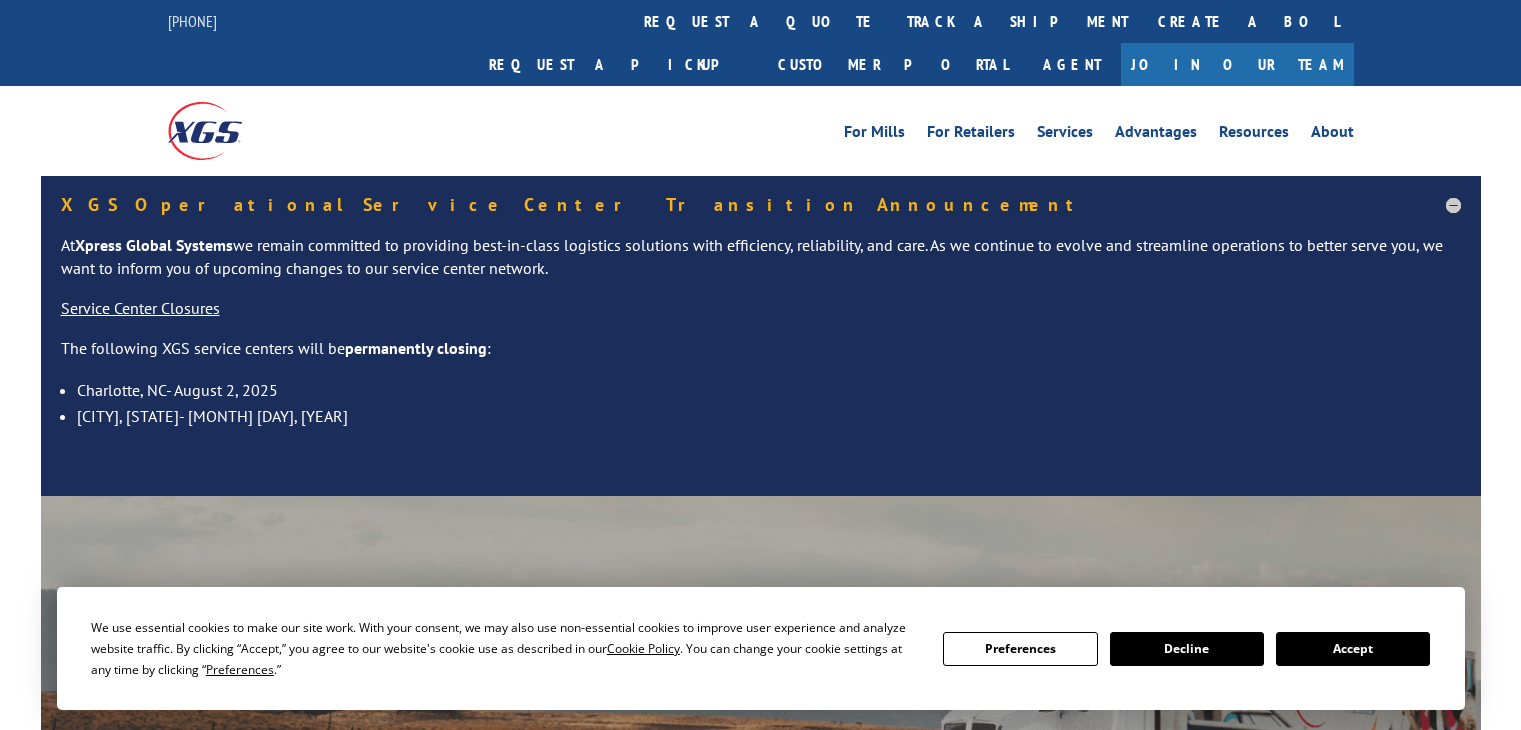 scroll, scrollTop: 0, scrollLeft: 0, axis: both 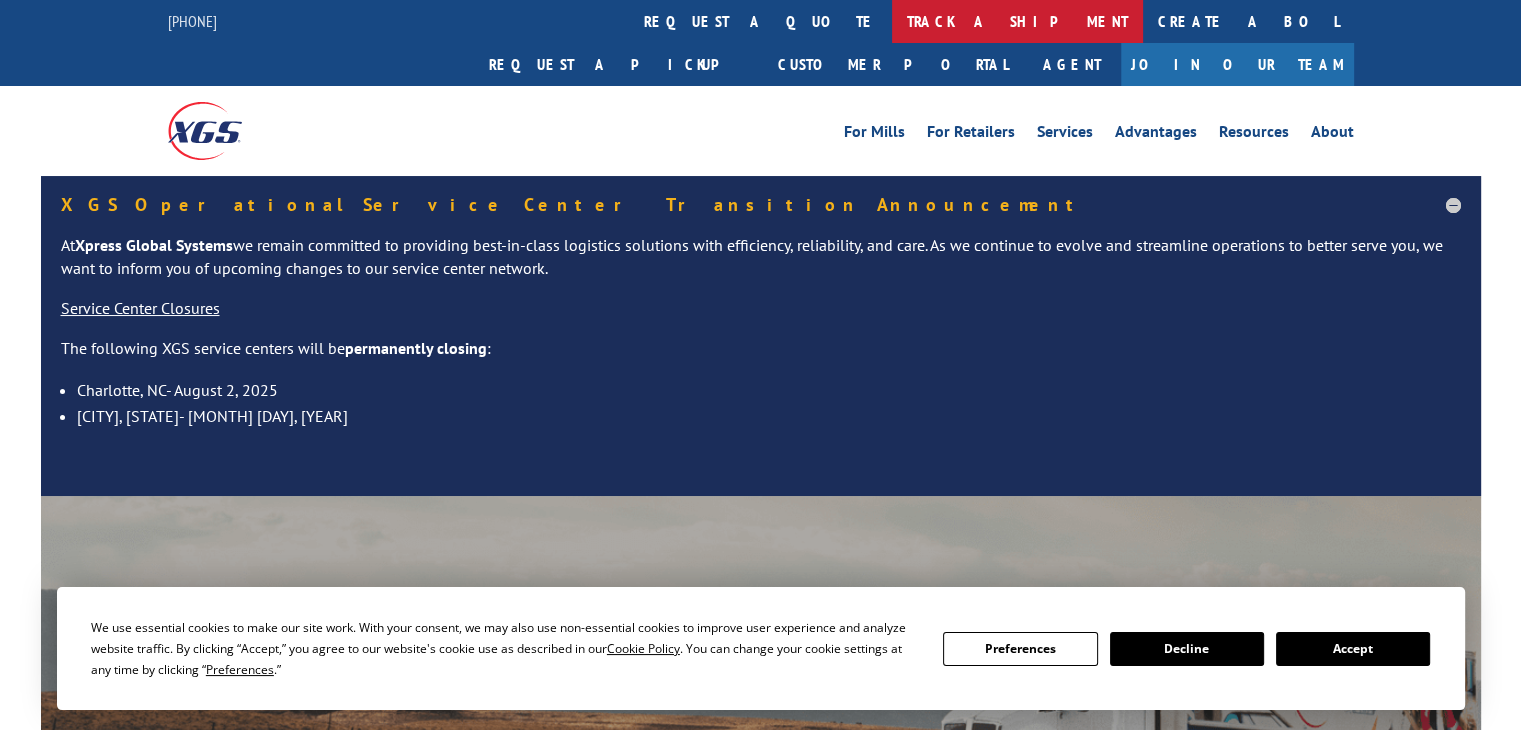 click on "track a shipment" at bounding box center [1017, 21] 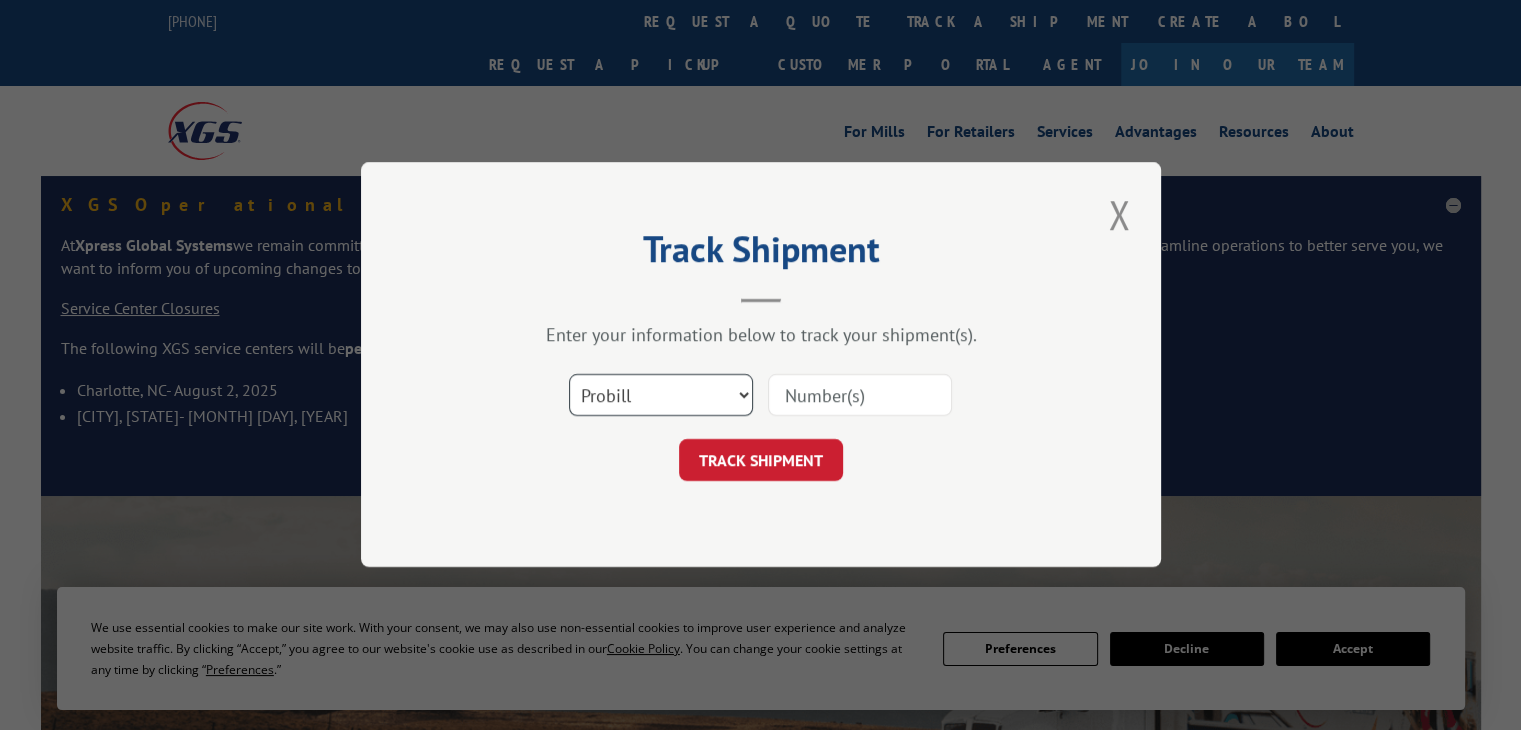 click on "Select category... Probill BOL PO" at bounding box center [661, 396] 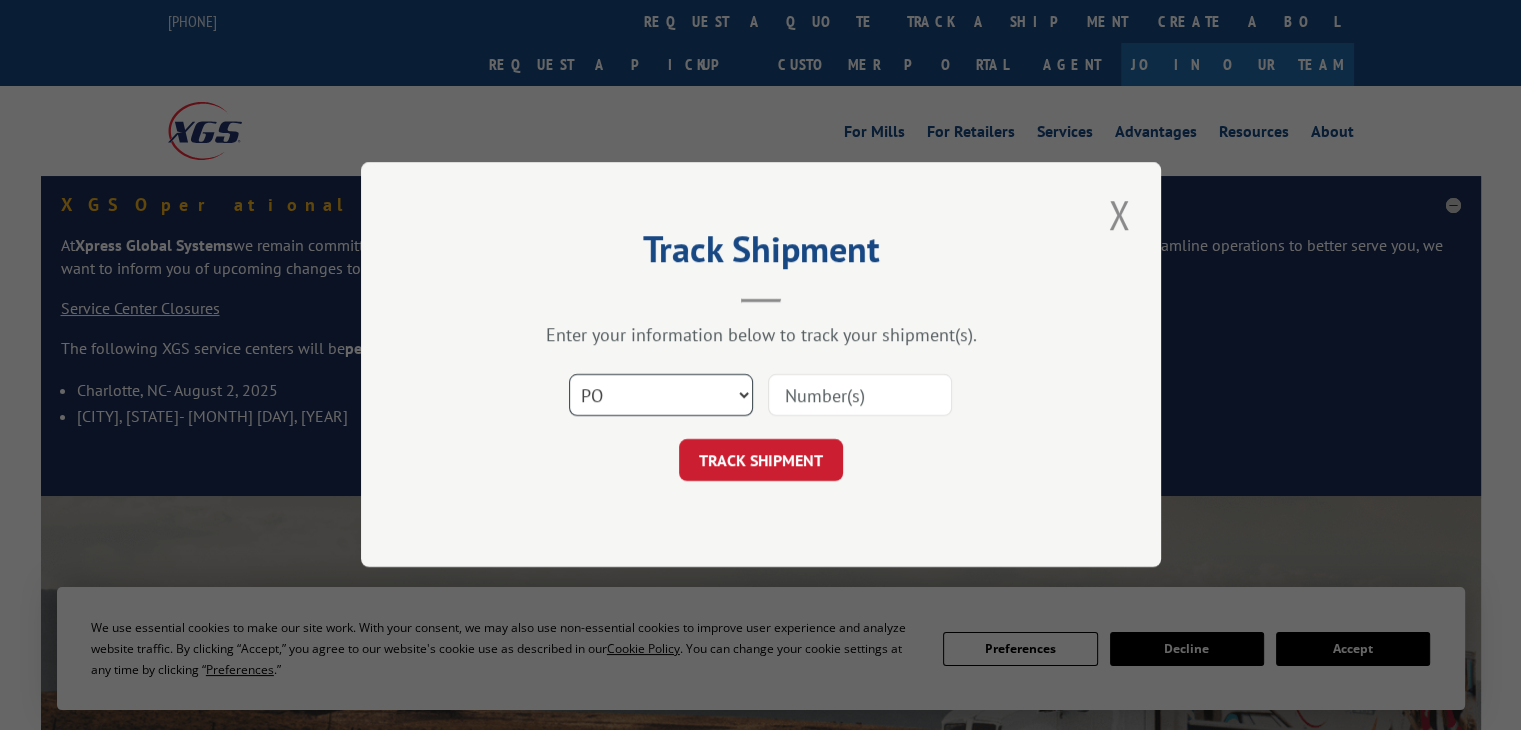 click on "Select category... Probill BOL PO" at bounding box center (661, 396) 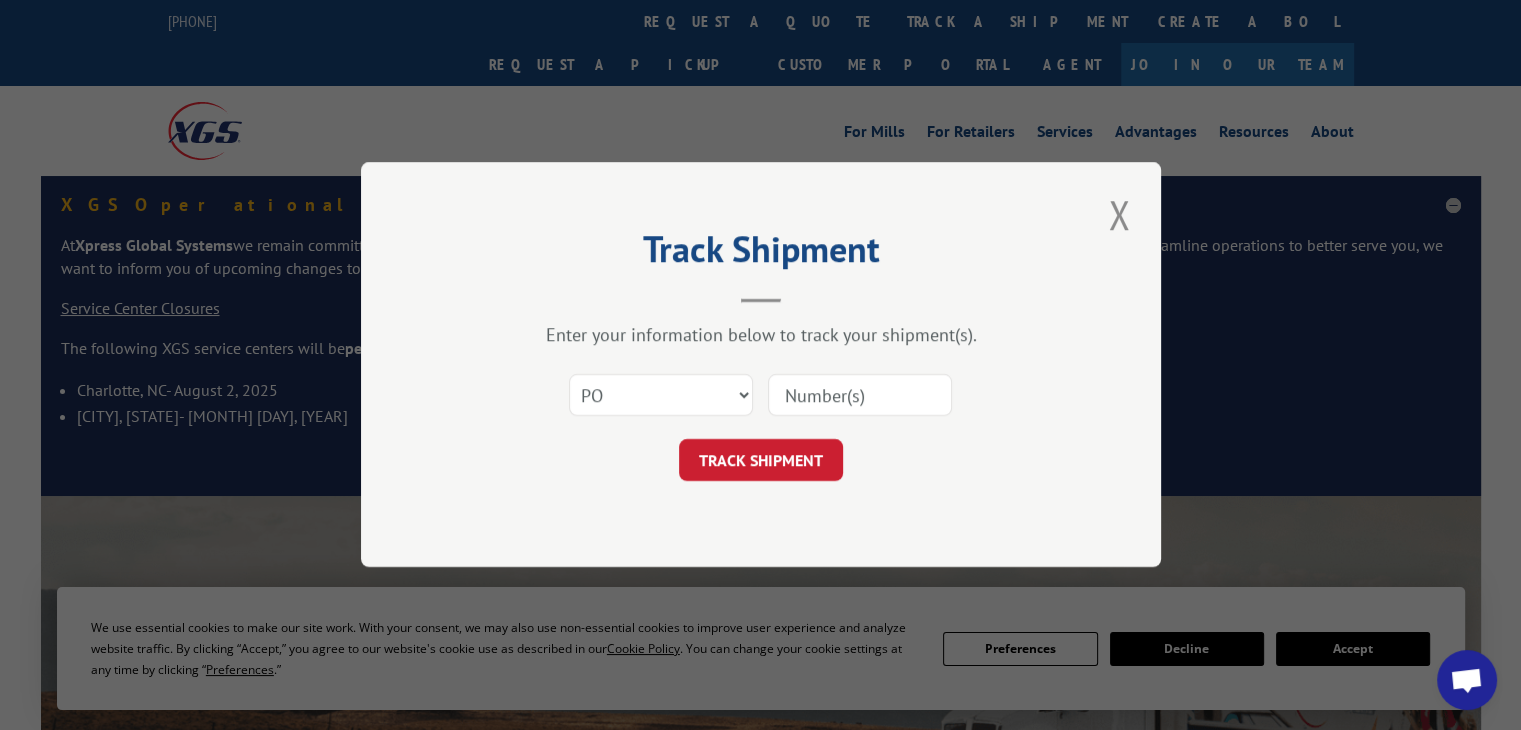 paste on "97507094" 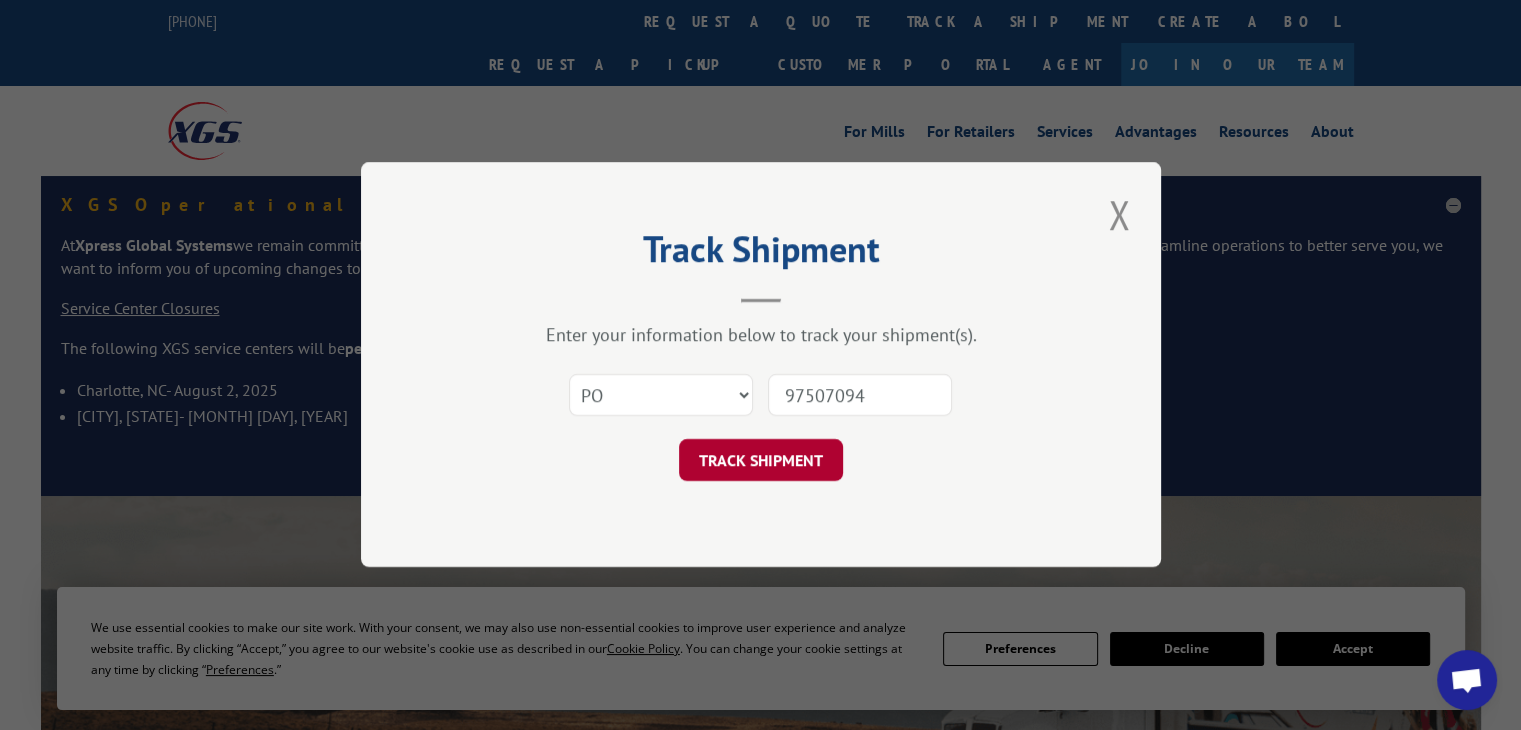 type on "97507094" 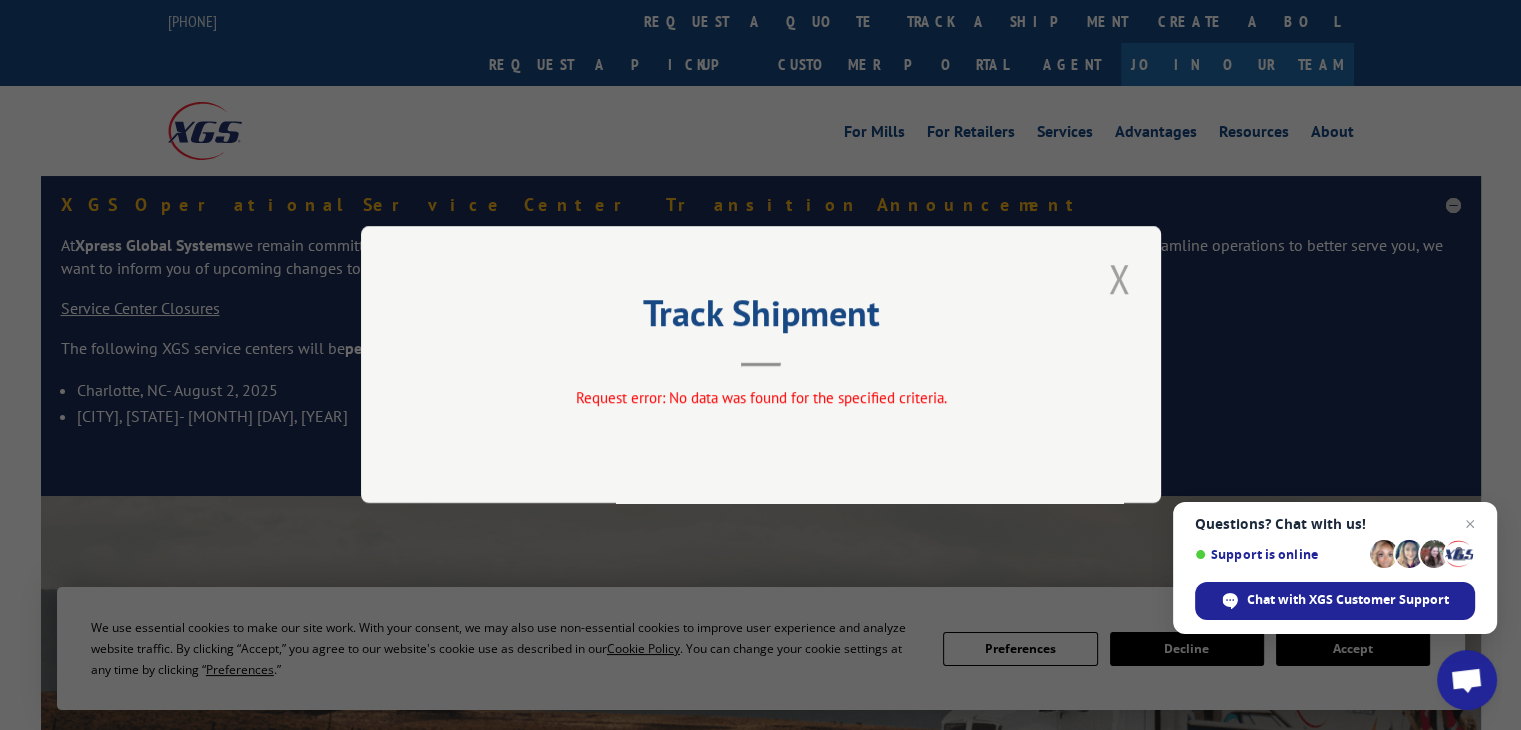 click at bounding box center (1119, 278) 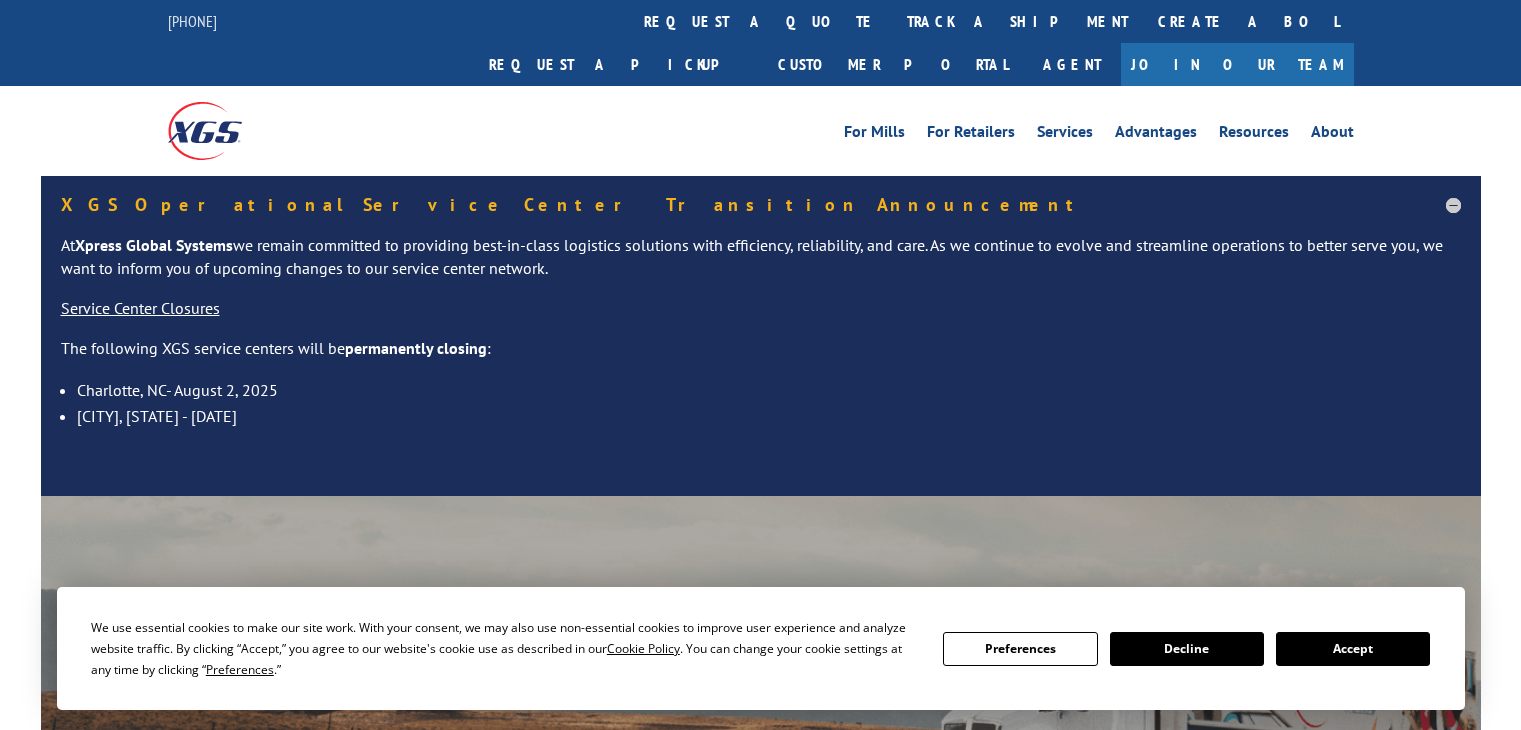 scroll, scrollTop: 0, scrollLeft: 0, axis: both 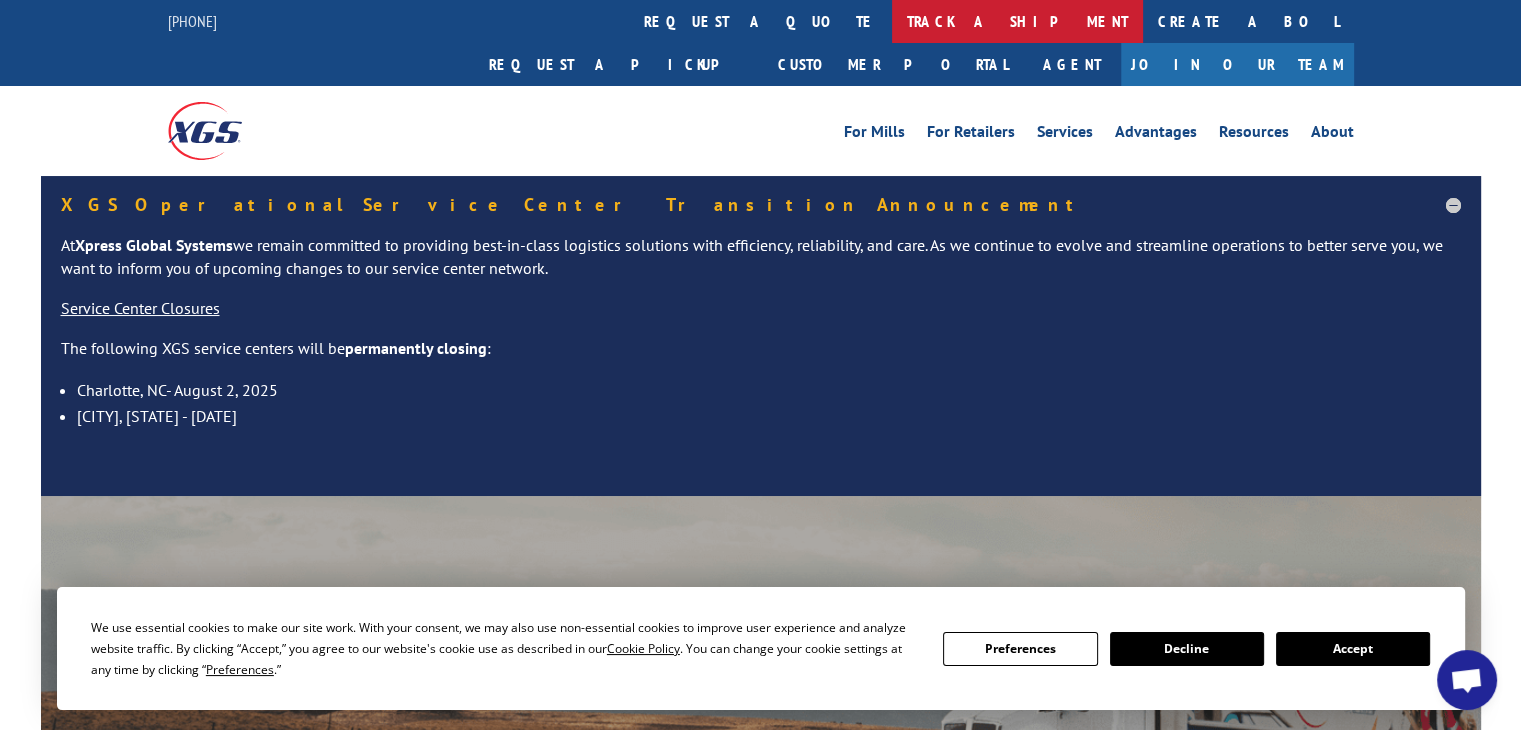 click on "track a shipment" at bounding box center [1017, 21] 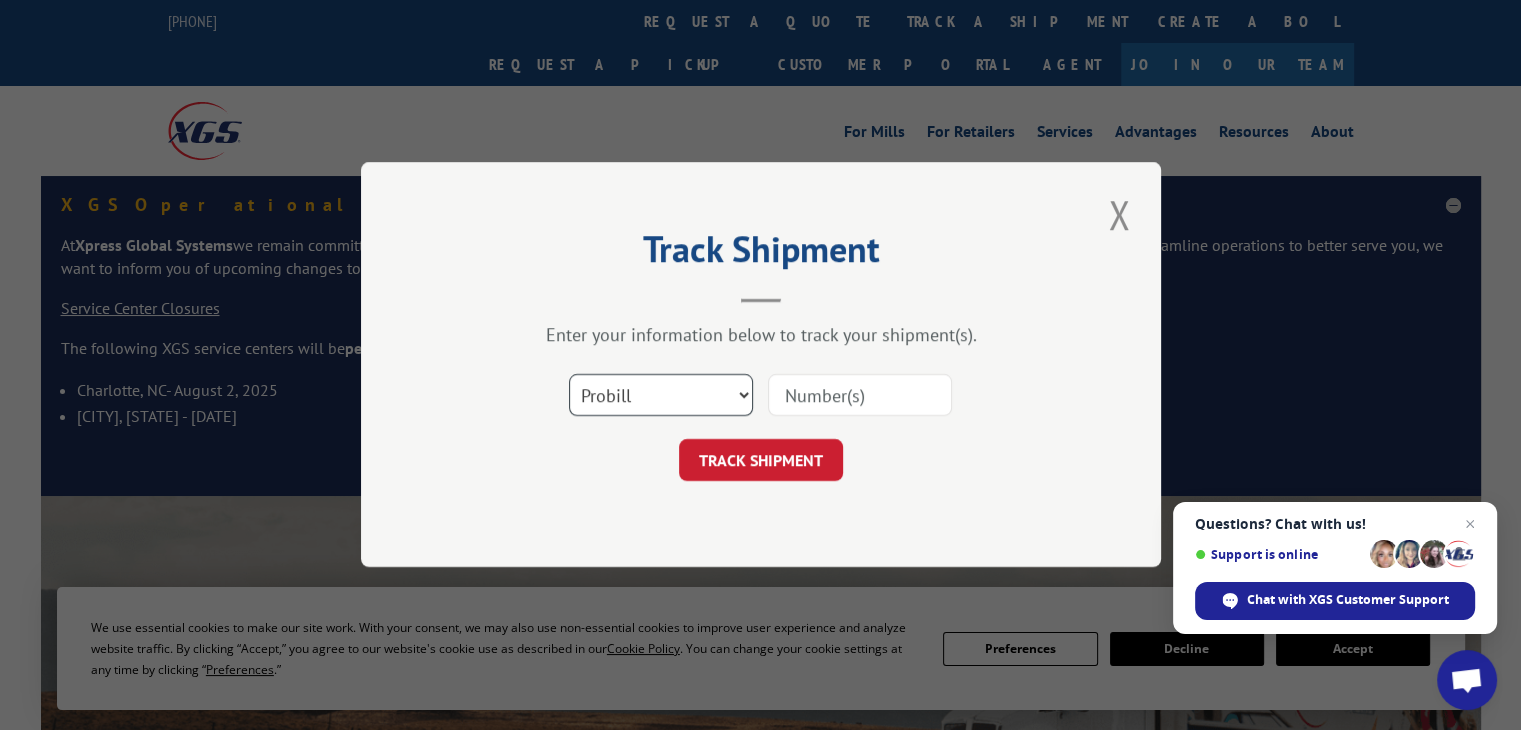 click on "Select category... Probill BOL PO" at bounding box center (661, 396) 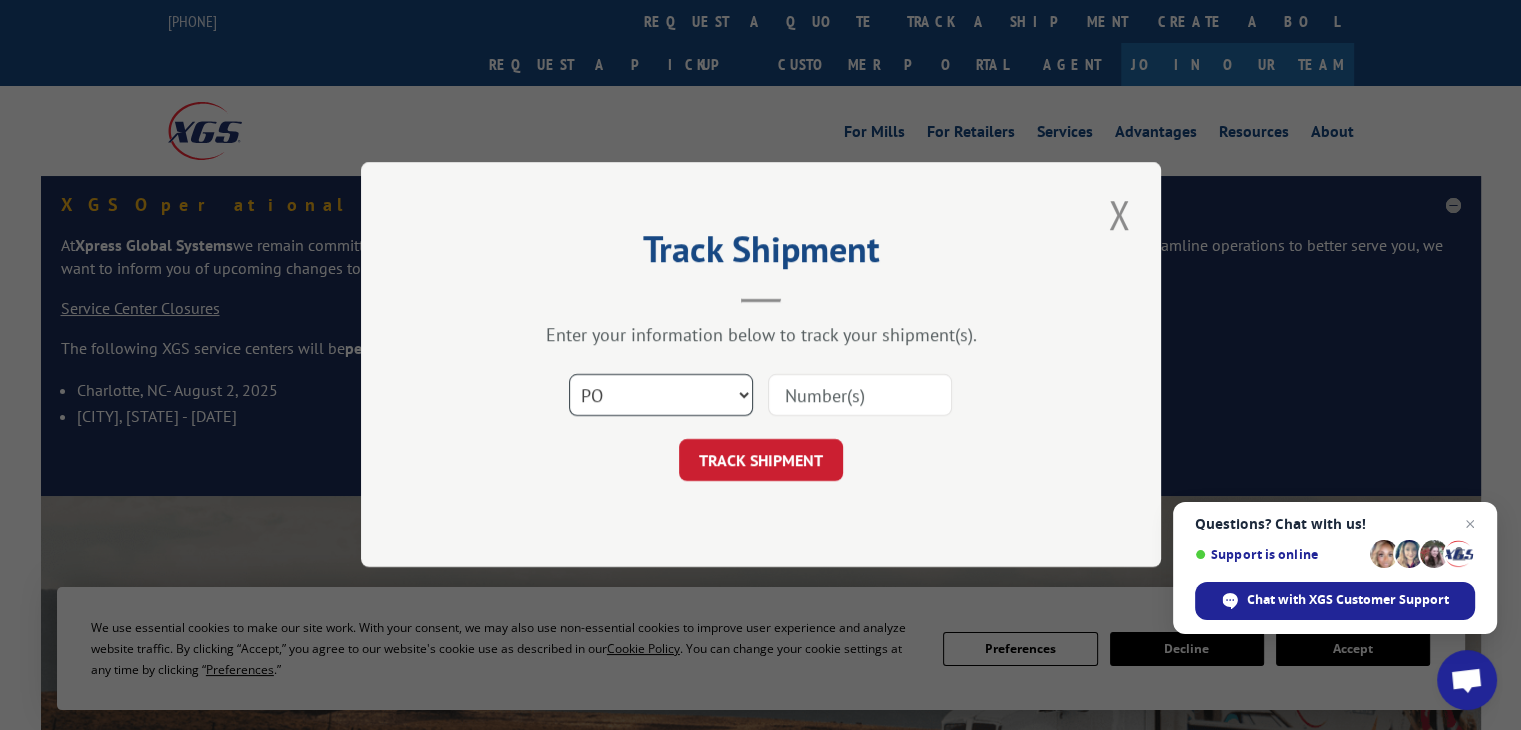click on "Select category... Probill BOL PO" at bounding box center (661, 396) 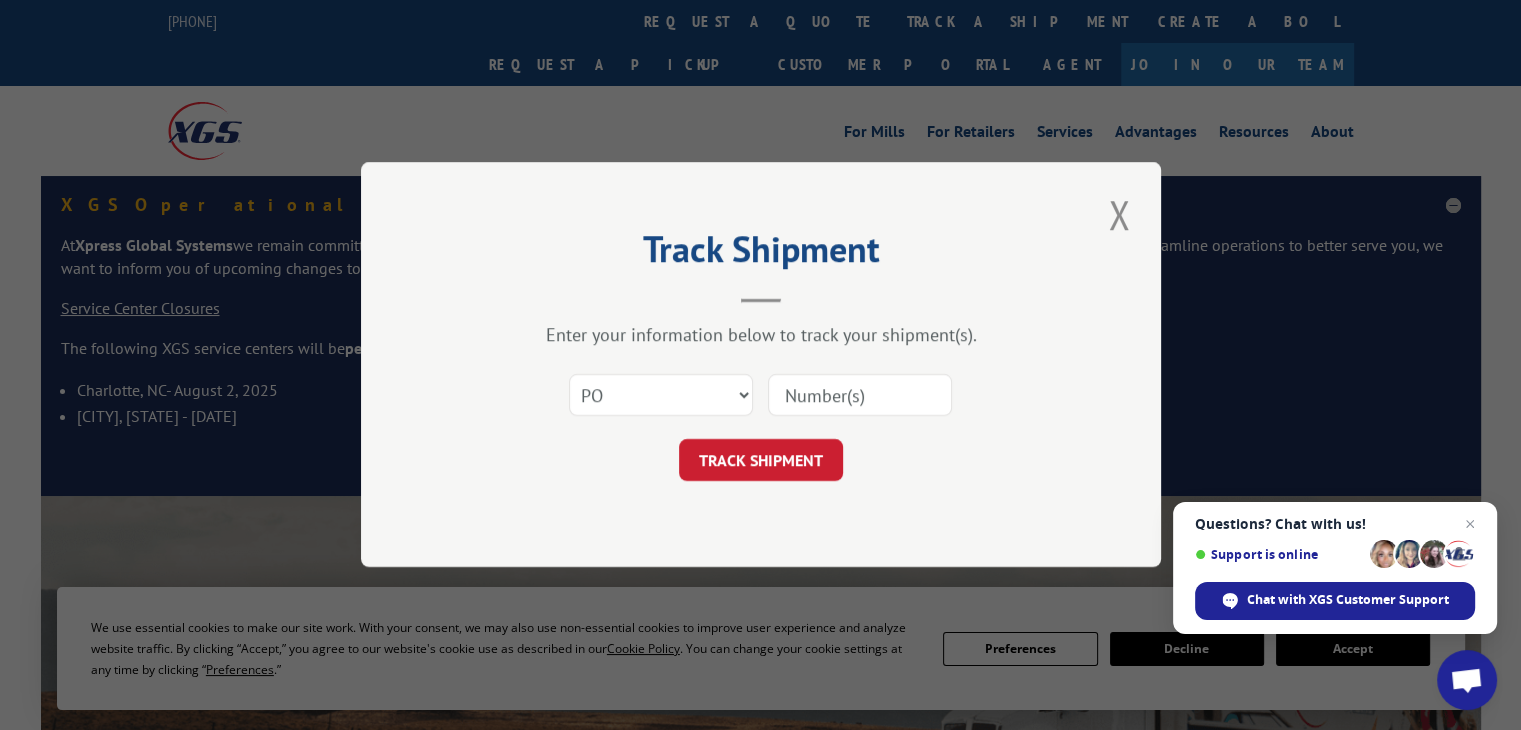paste on "97507335" 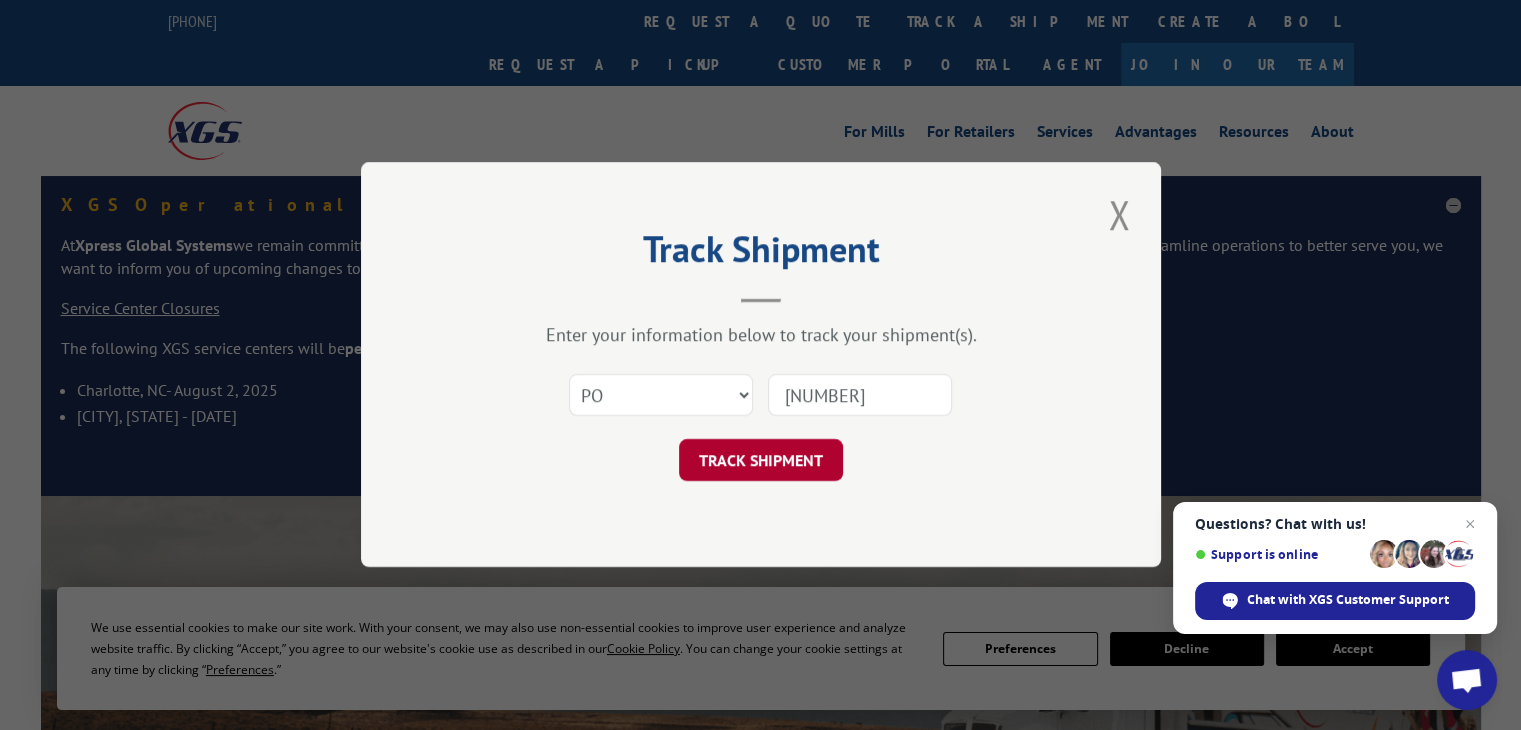 type on "97507335" 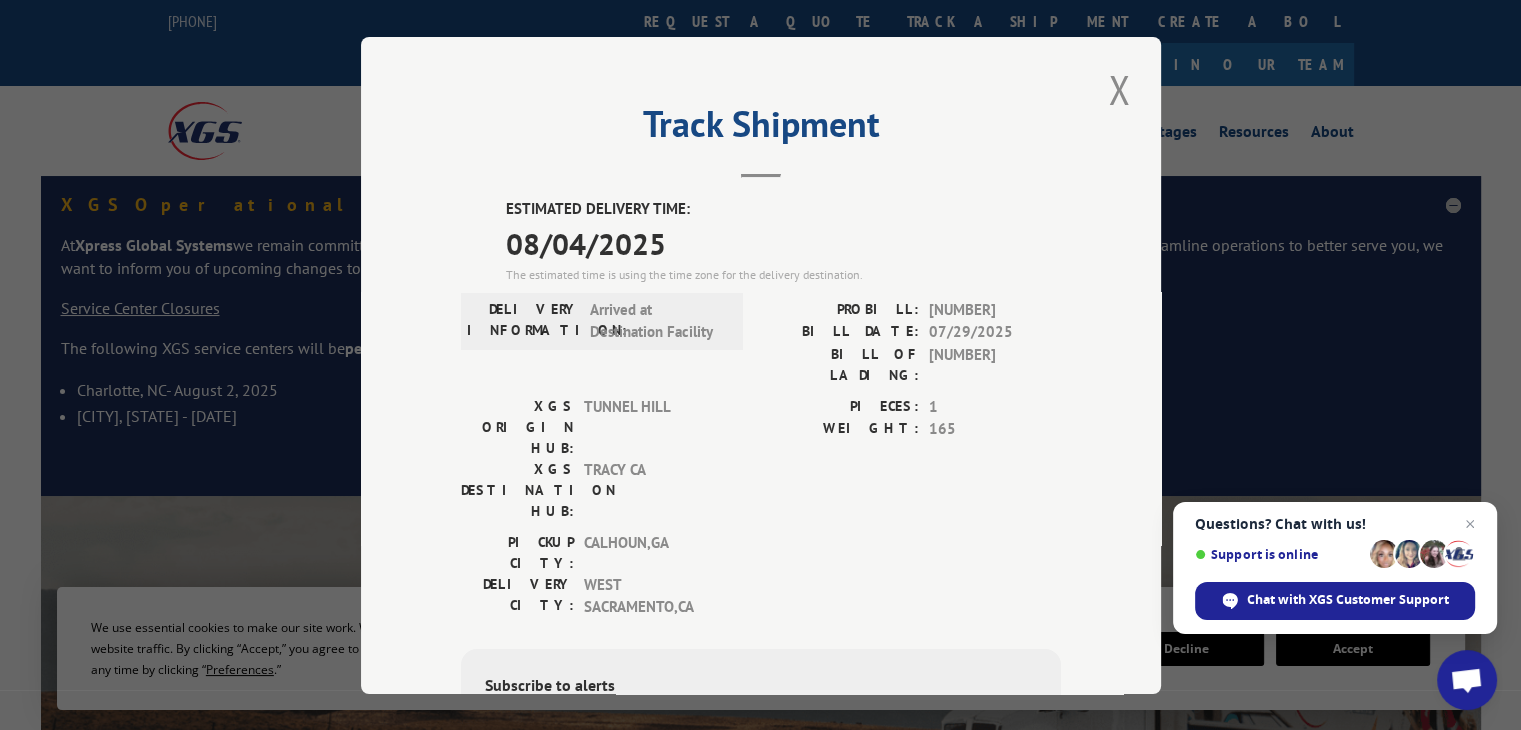 click on "ESTIMATED DELIVERY TIME:" at bounding box center (783, 209) 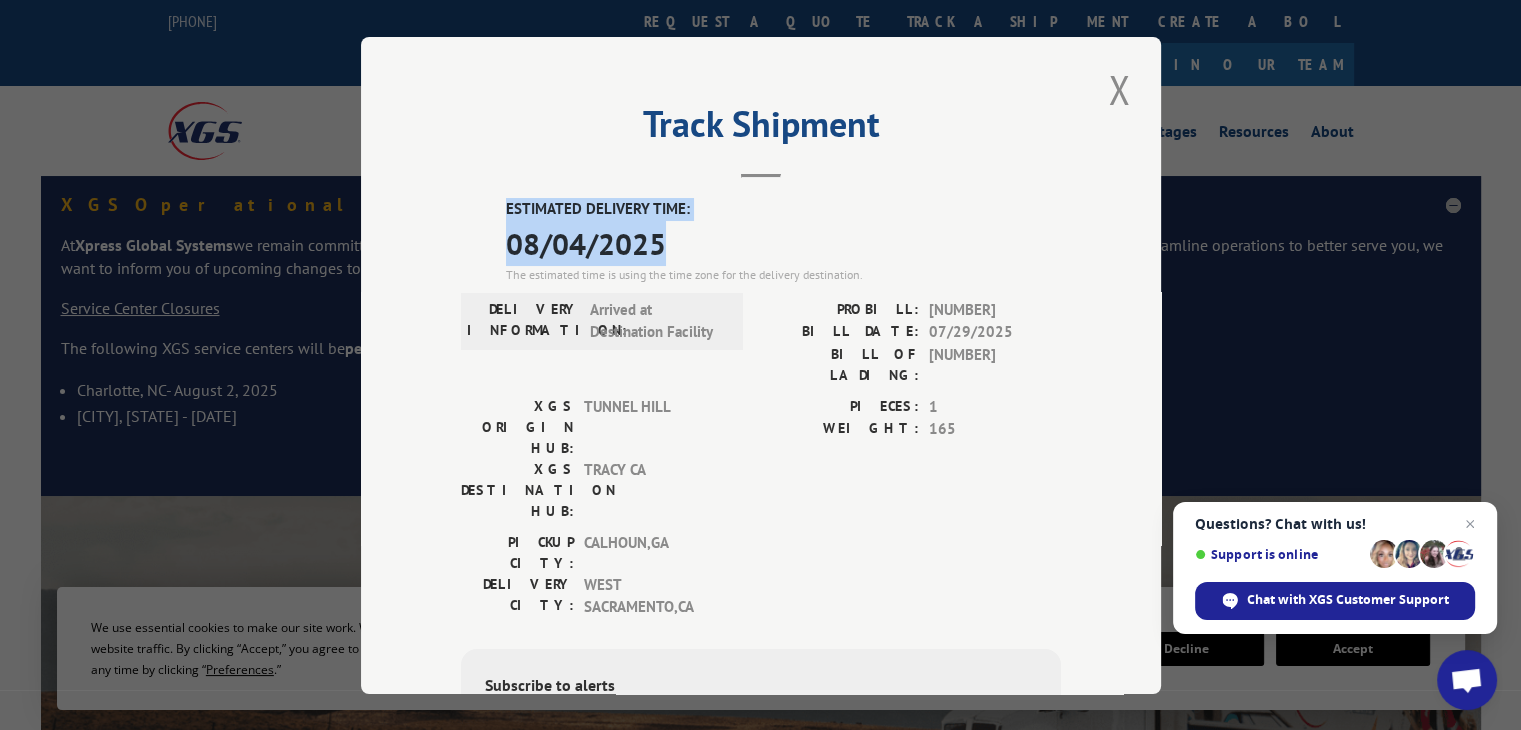 drag, startPoint x: 499, startPoint y: 202, endPoint x: 636, endPoint y: 237, distance: 141.40015 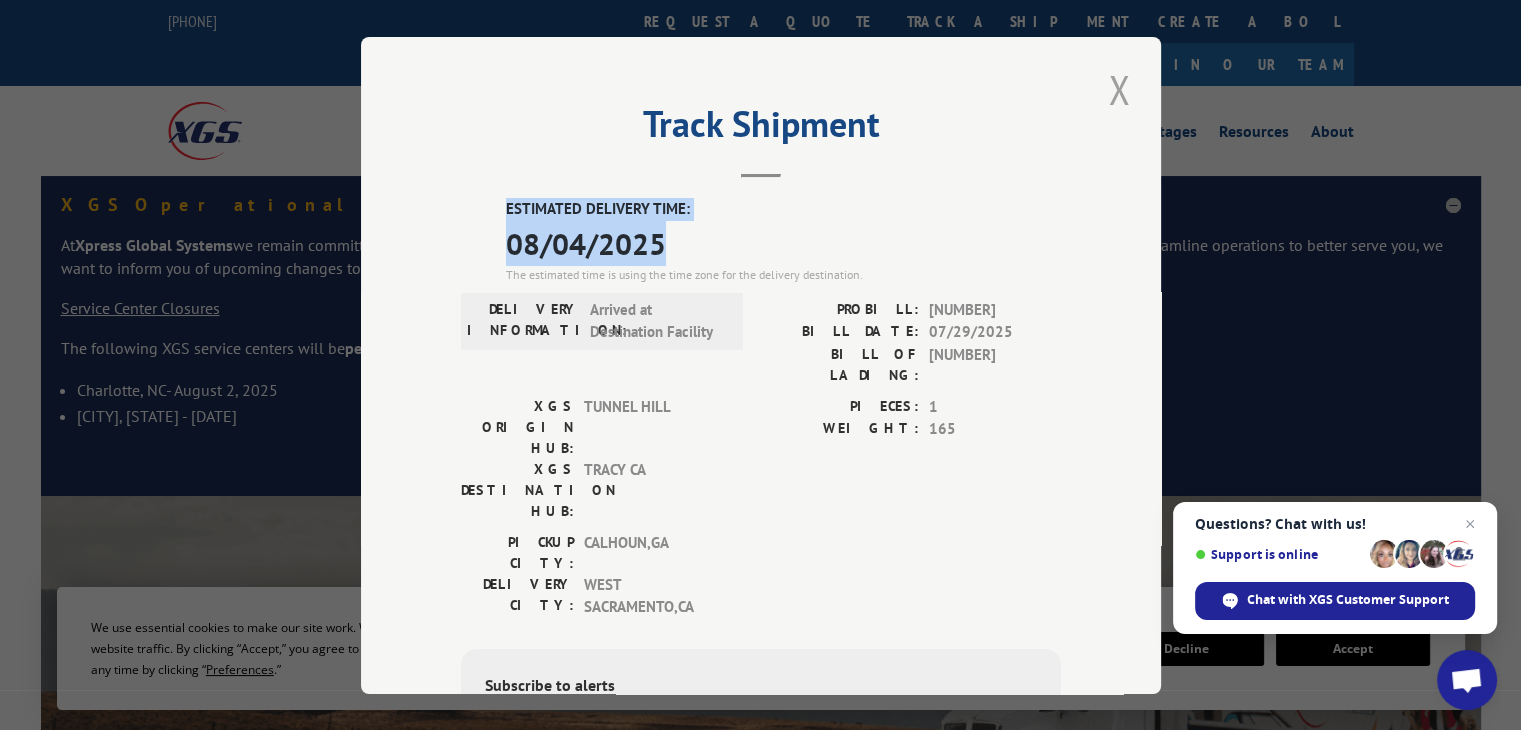 click at bounding box center [1119, 89] 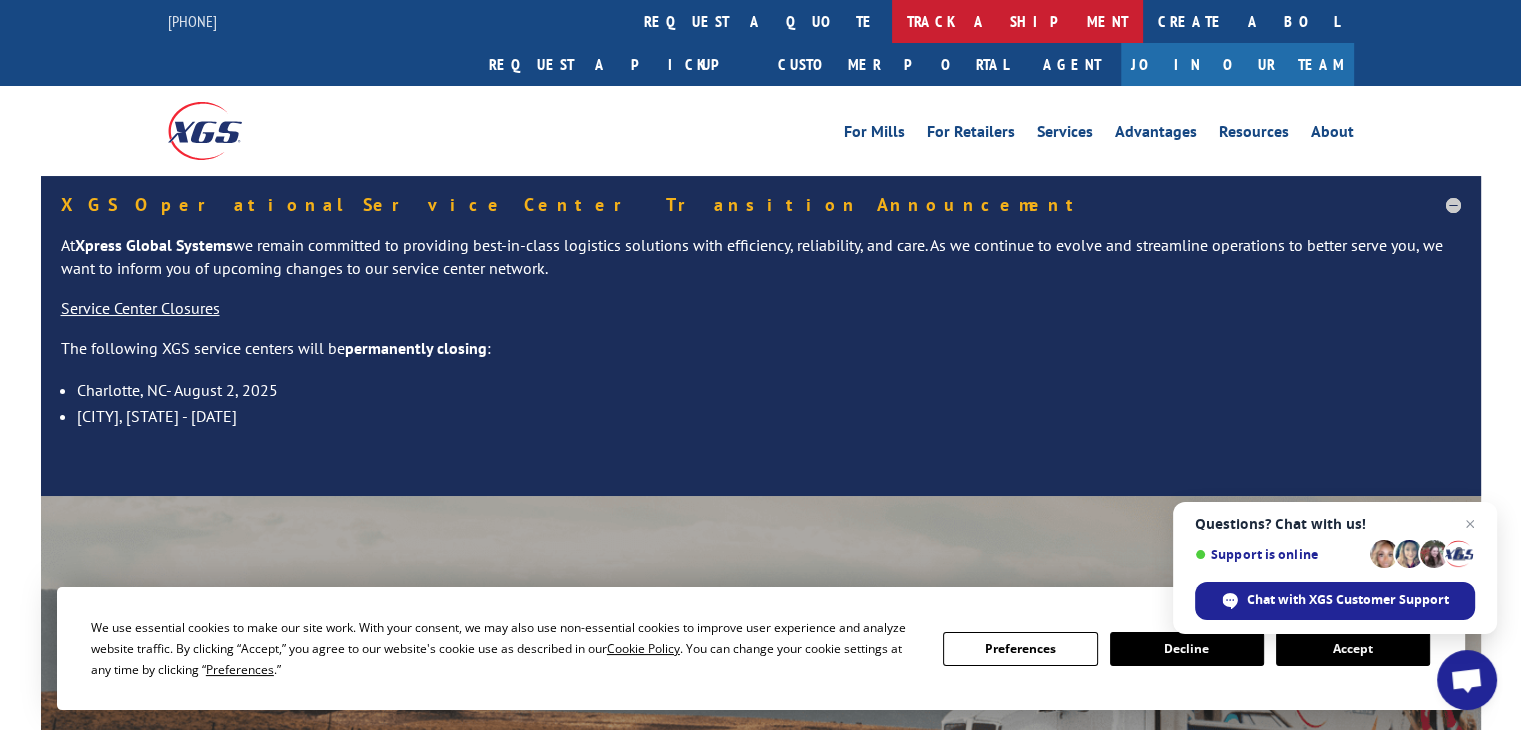 click on "track a shipment" at bounding box center (1017, 21) 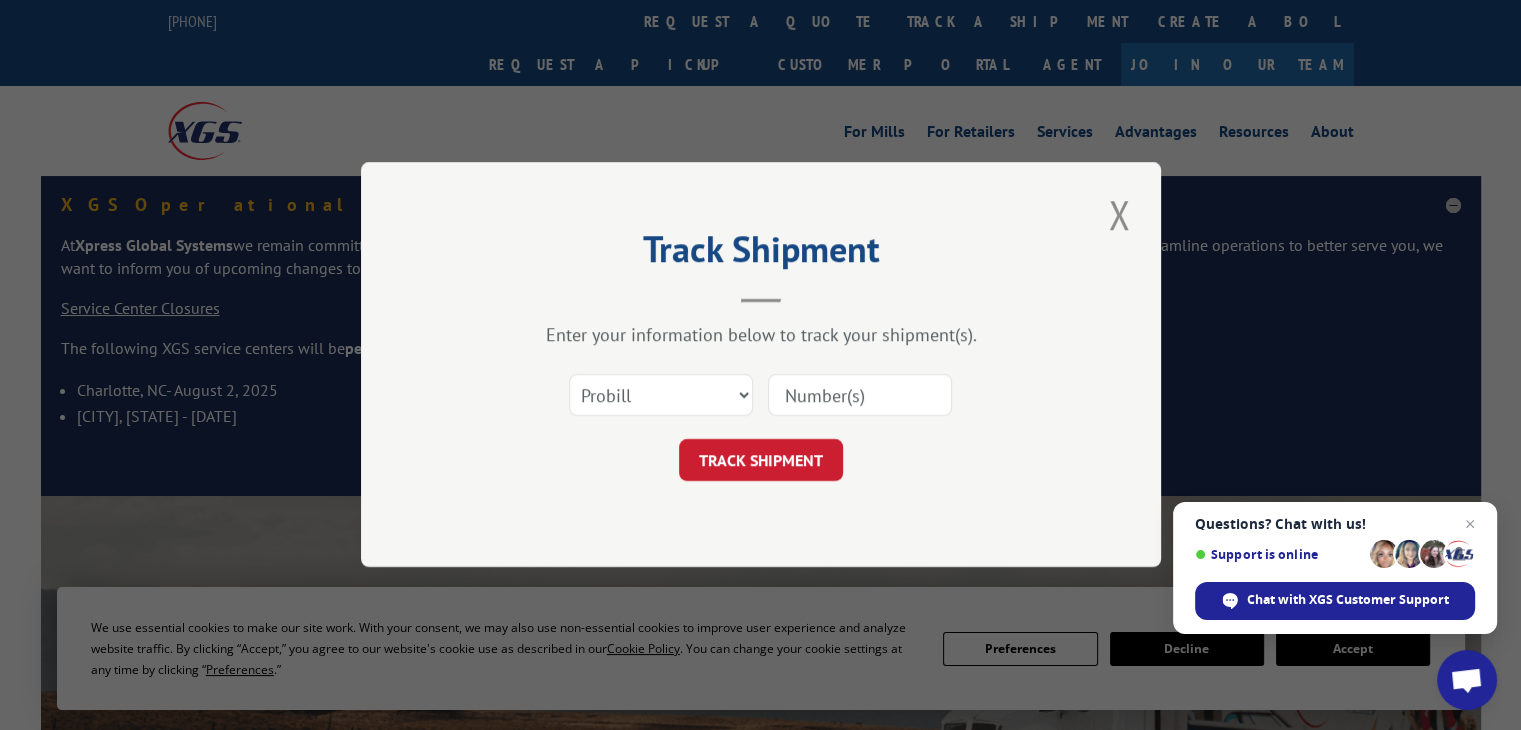 scroll, scrollTop: 0, scrollLeft: 0, axis: both 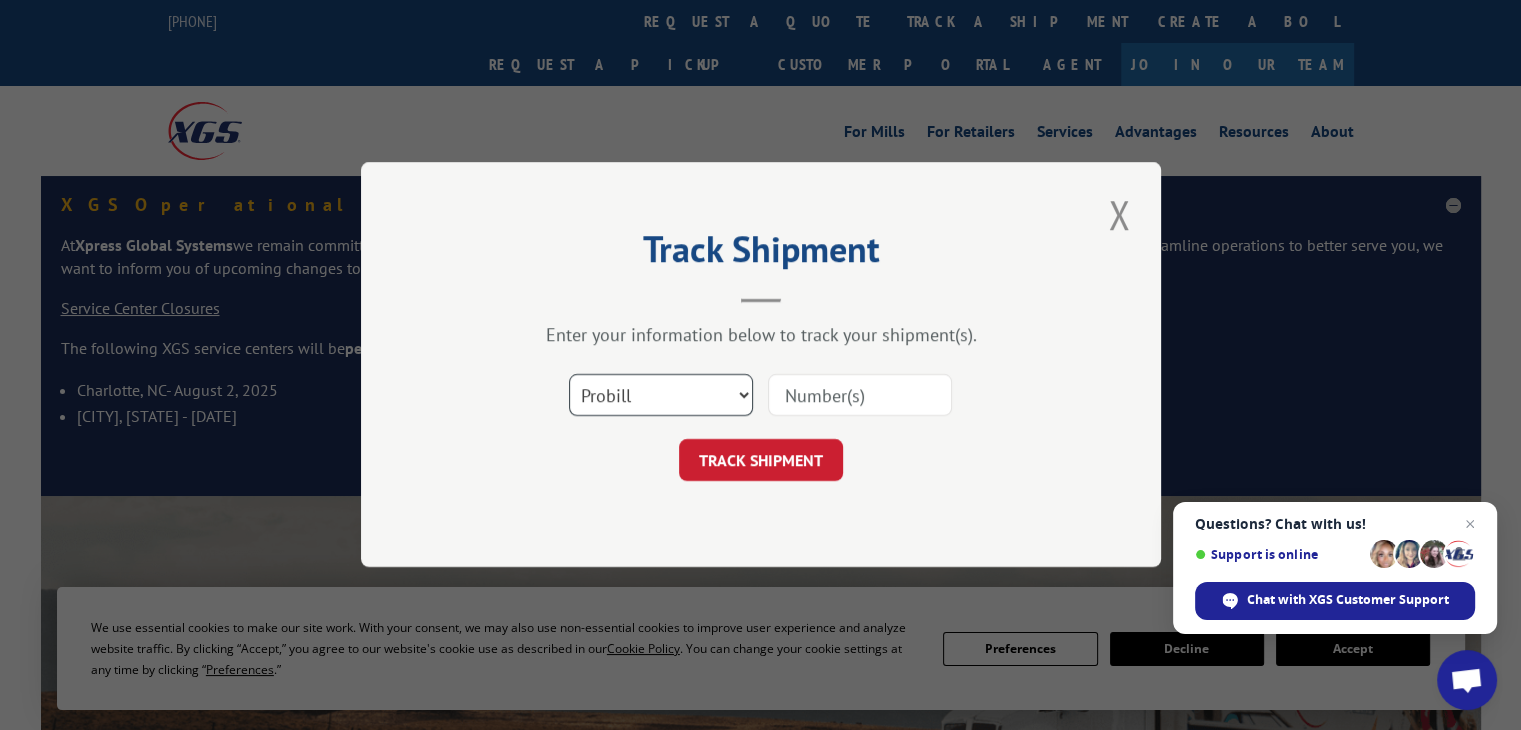 click on "Select category... Probill BOL PO" at bounding box center (661, 396) 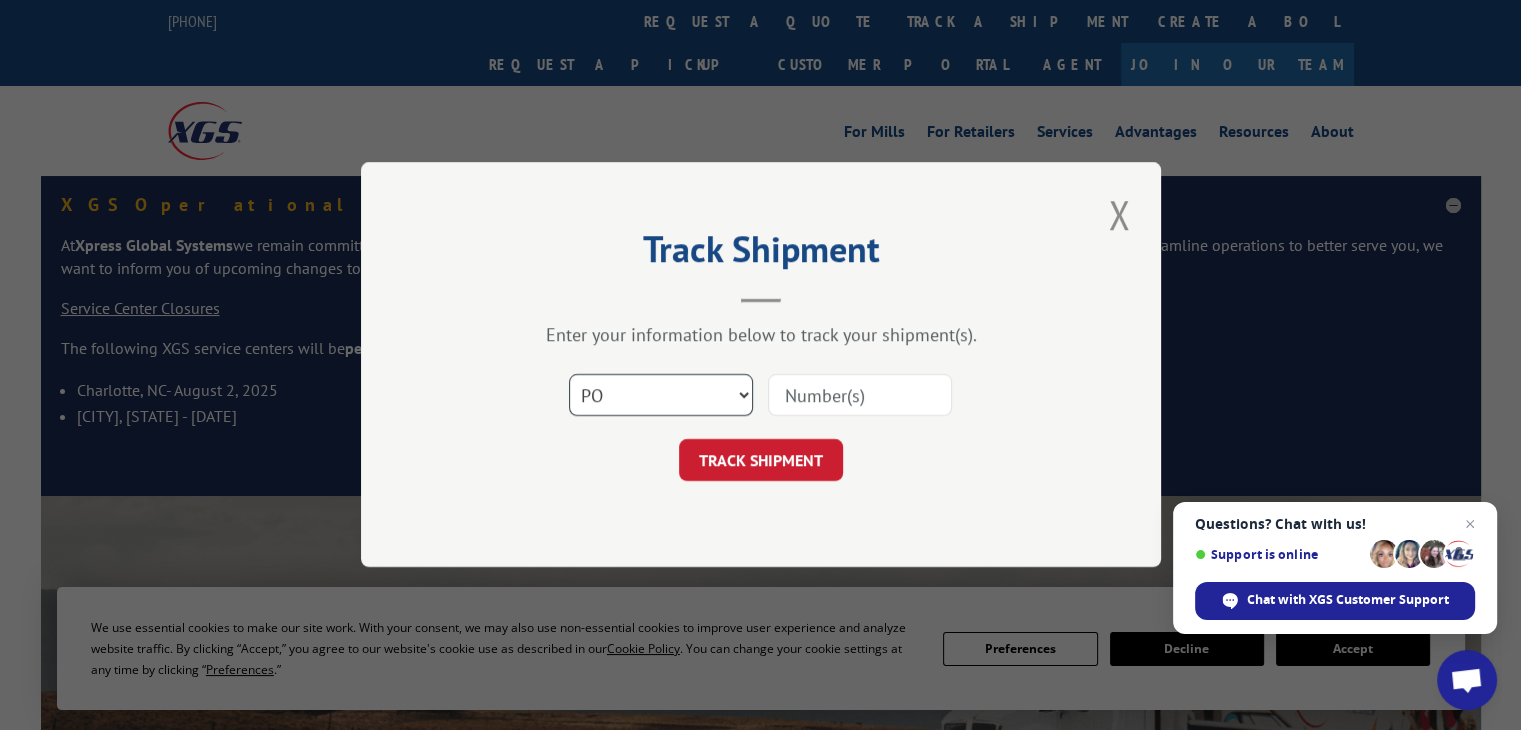 click on "Select category... Probill BOL PO" at bounding box center (661, 396) 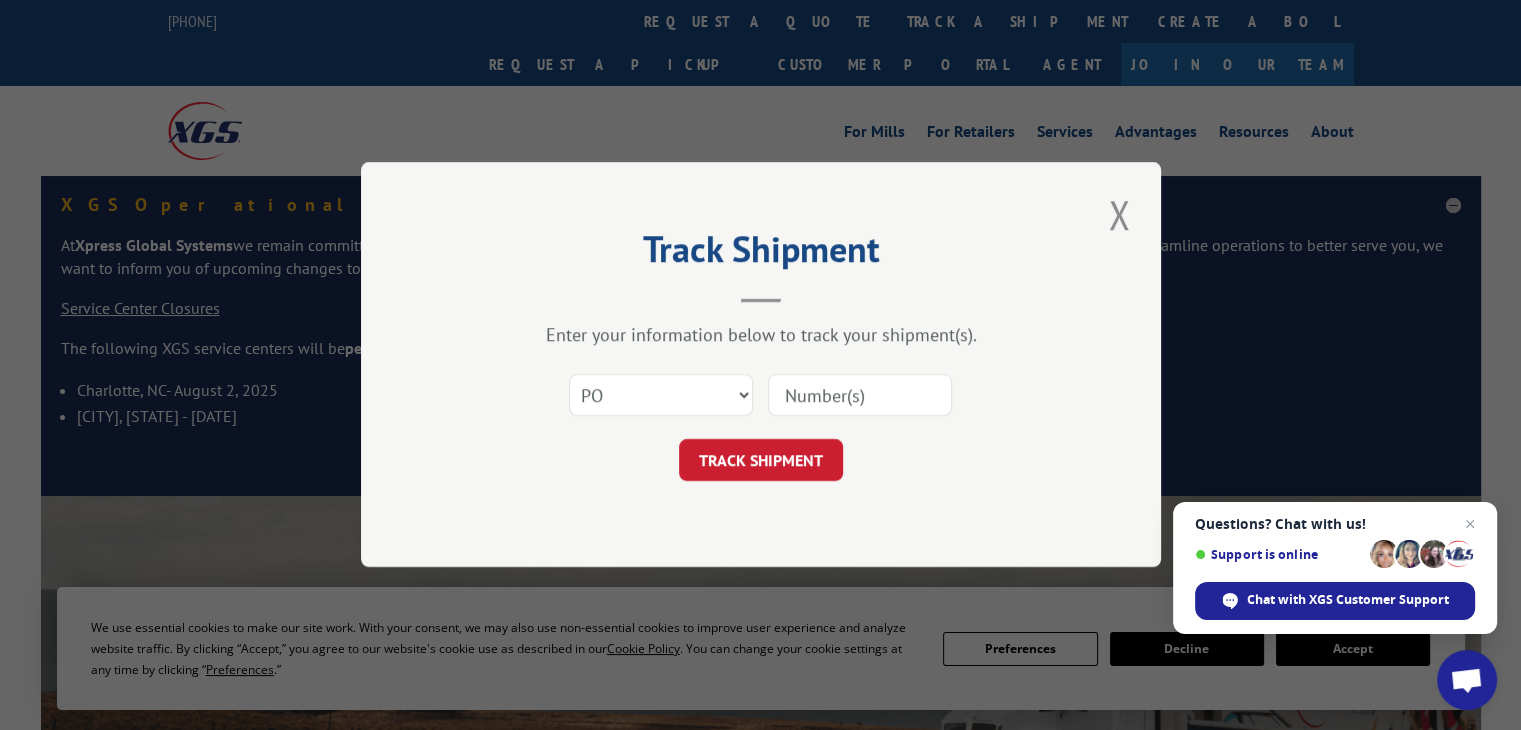 paste on "97507841" 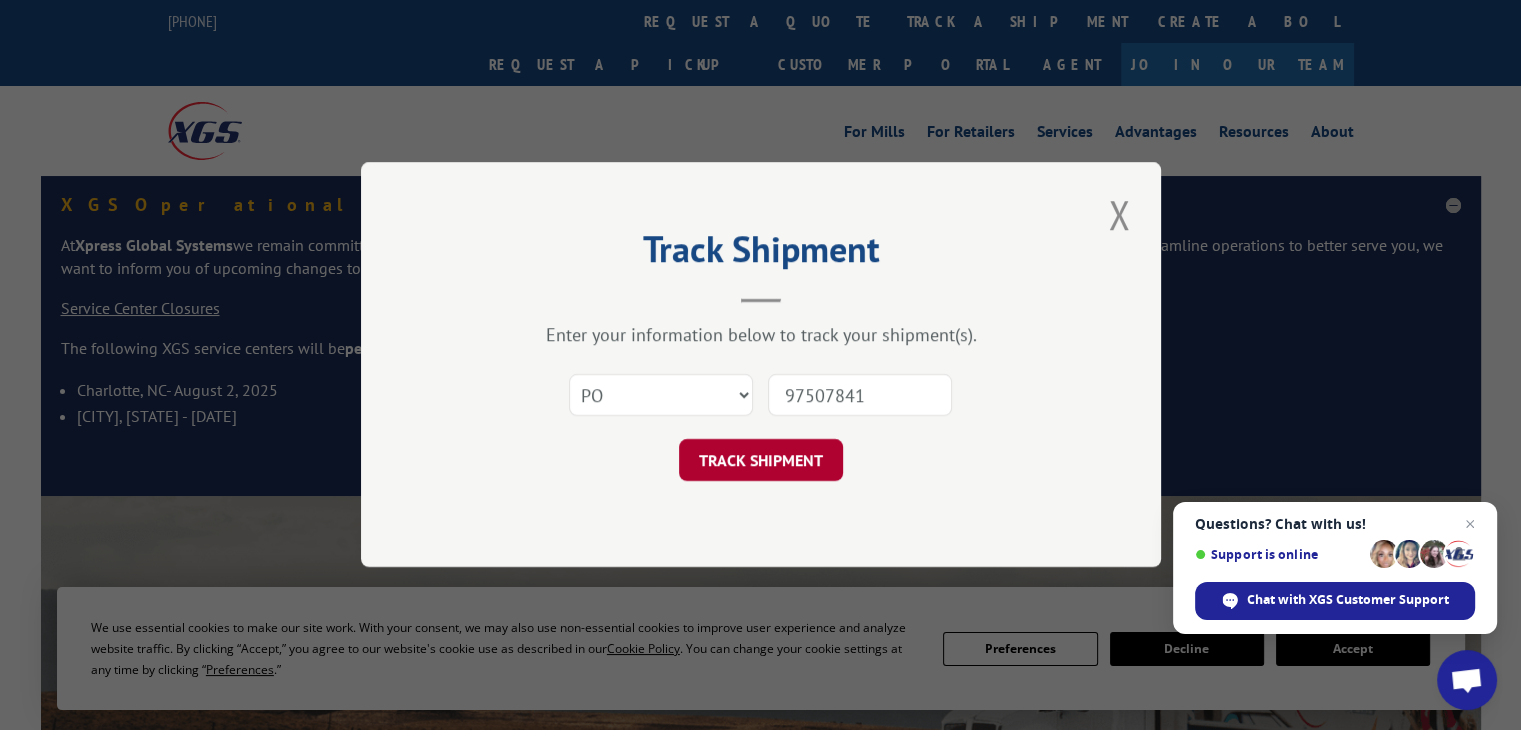 type on "97507841" 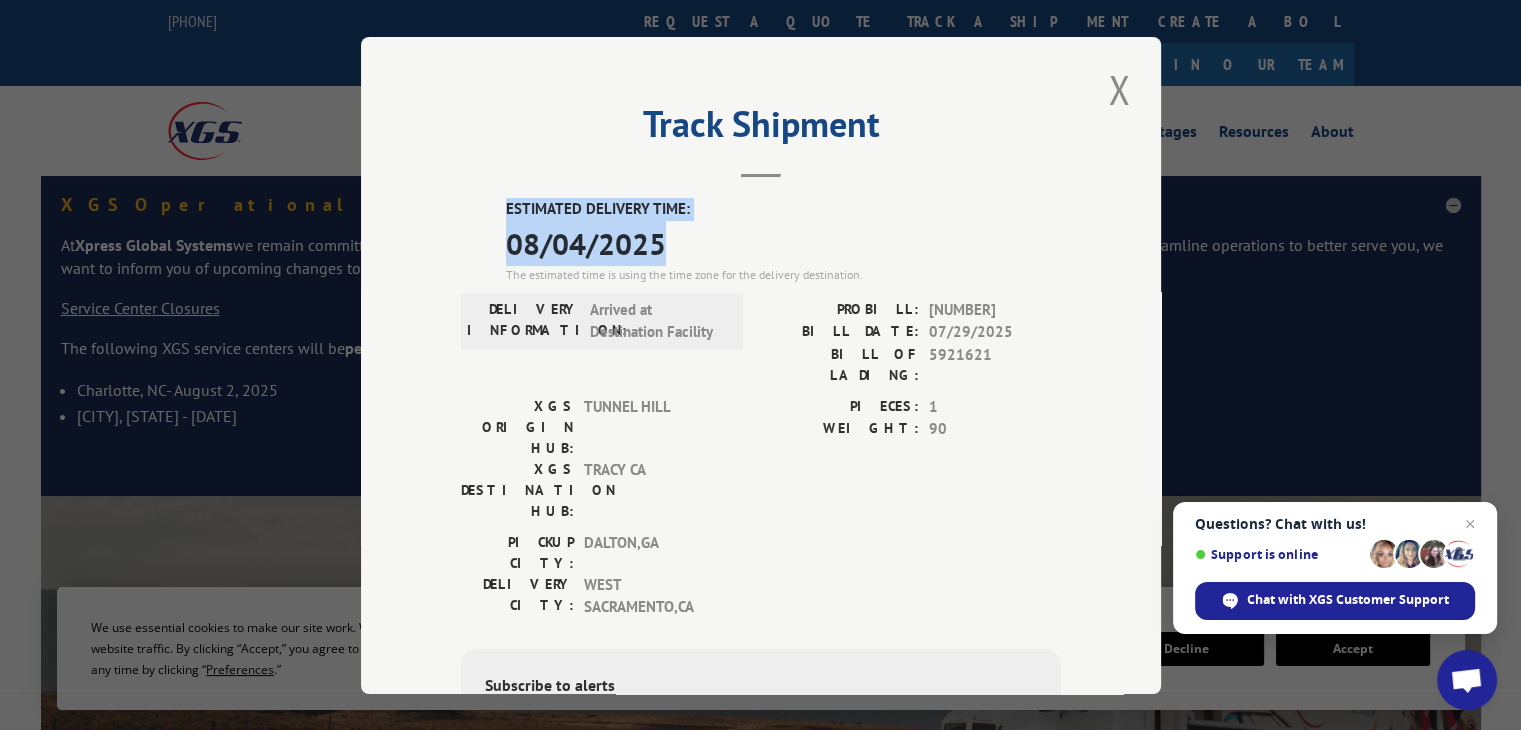 drag, startPoint x: 490, startPoint y: 205, endPoint x: 689, endPoint y: 253, distance: 204.7071 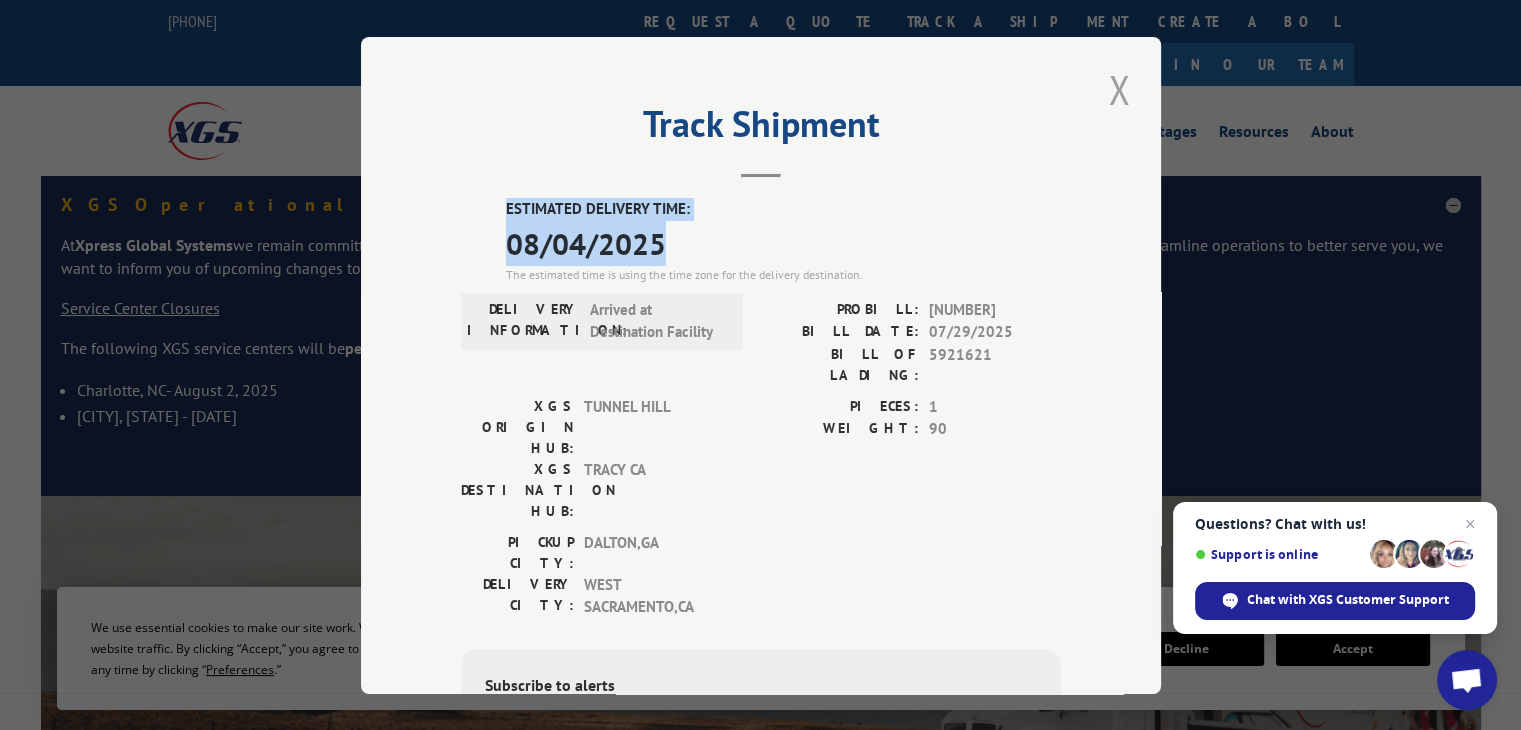 click at bounding box center [1119, 89] 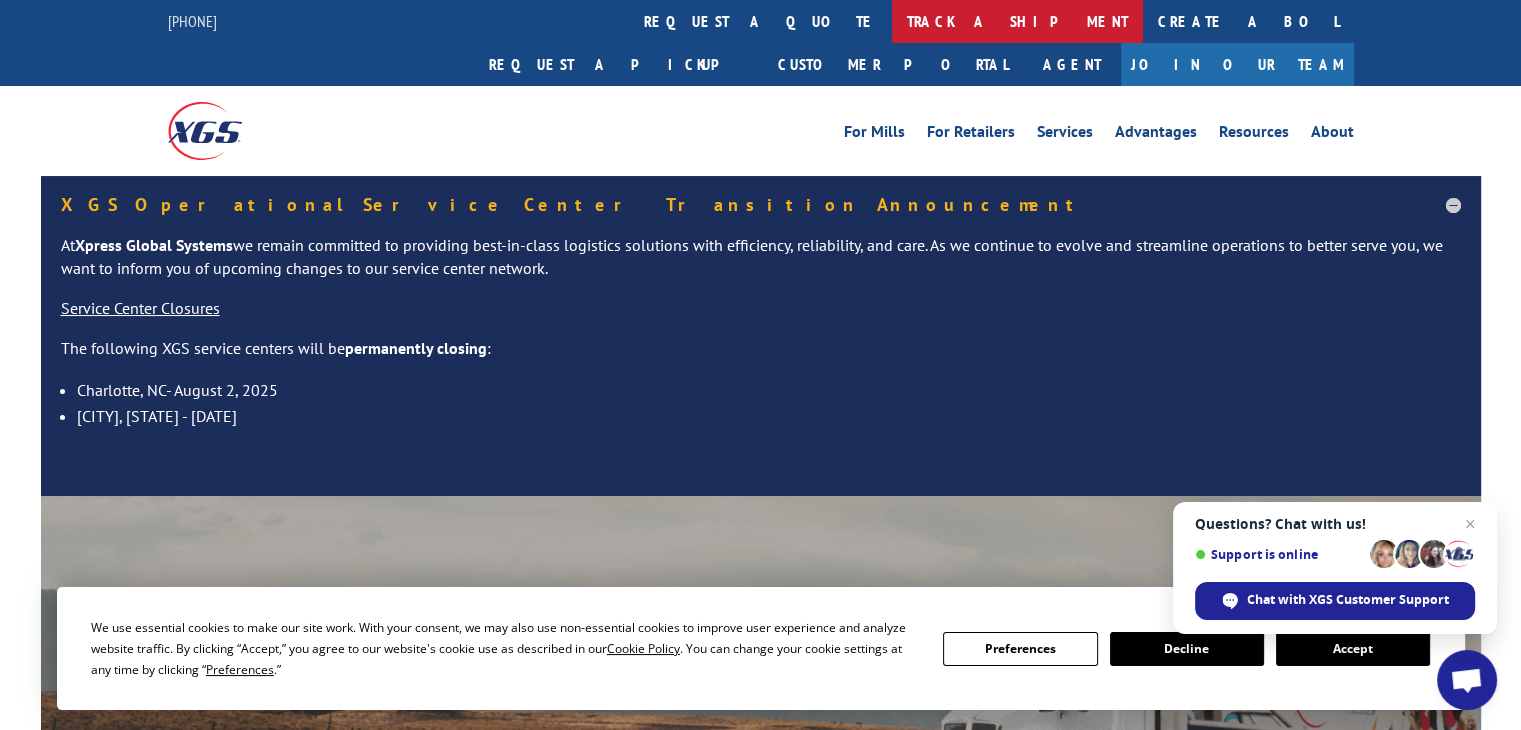 click on "track a shipment" at bounding box center (1017, 21) 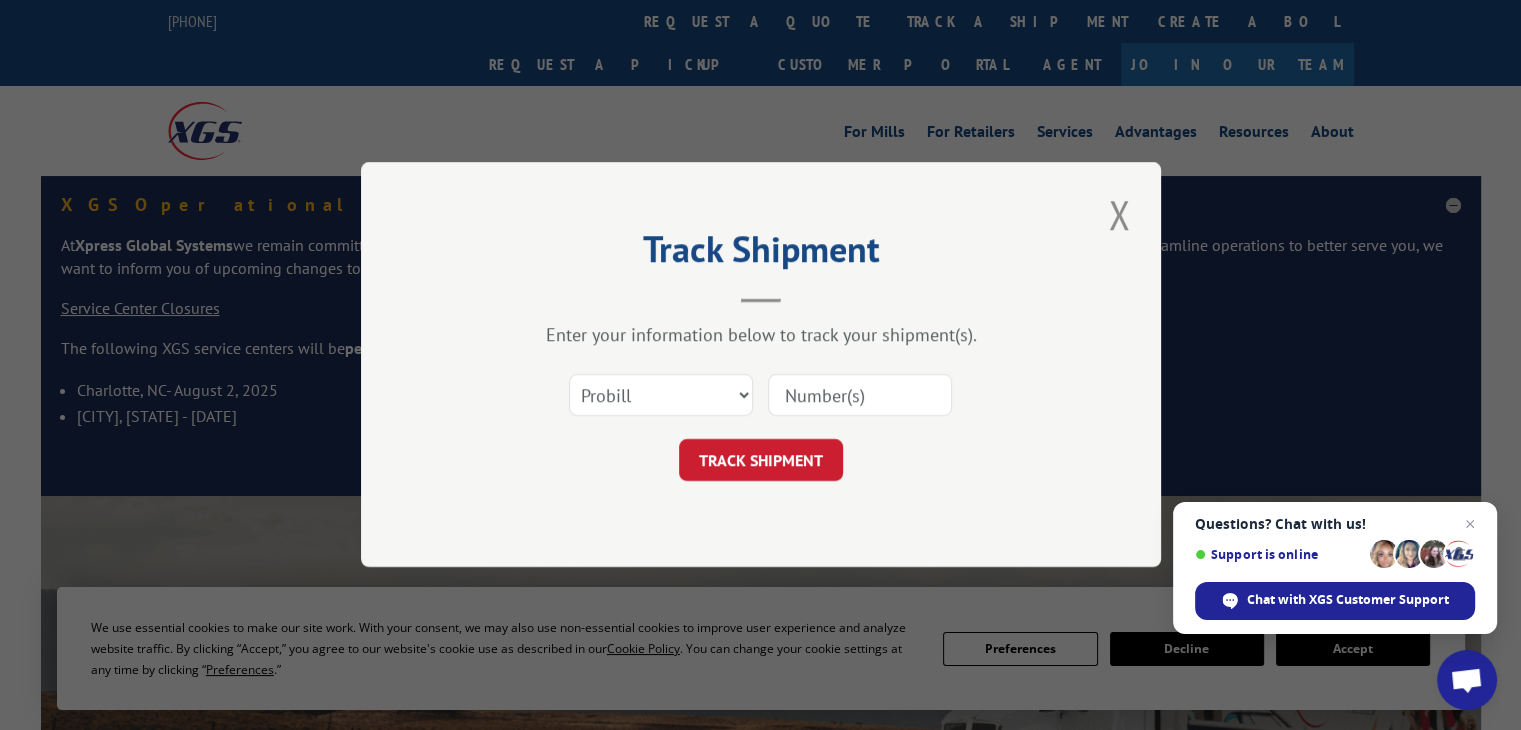 scroll, scrollTop: 0, scrollLeft: 0, axis: both 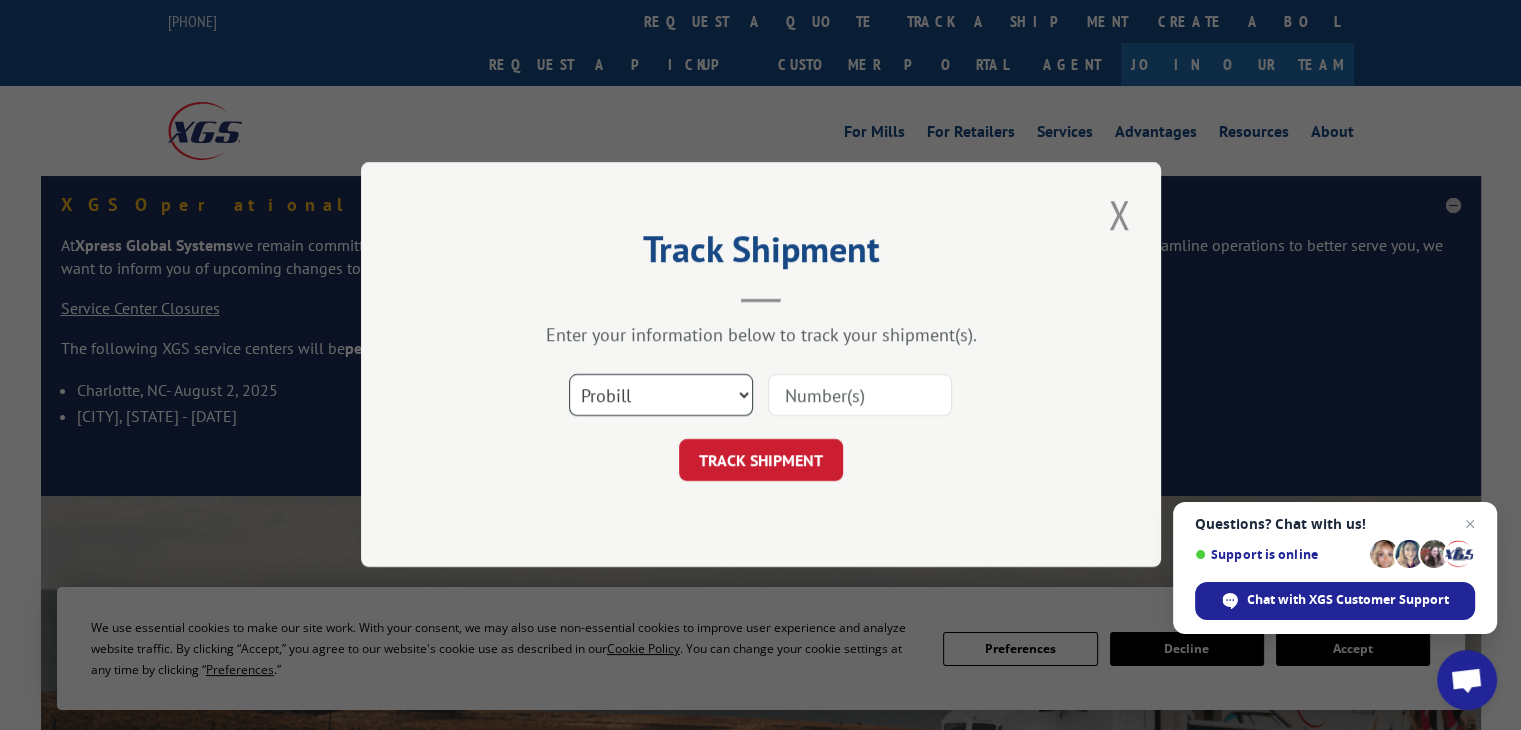 click on "Select category... Probill BOL PO" at bounding box center (661, 396) 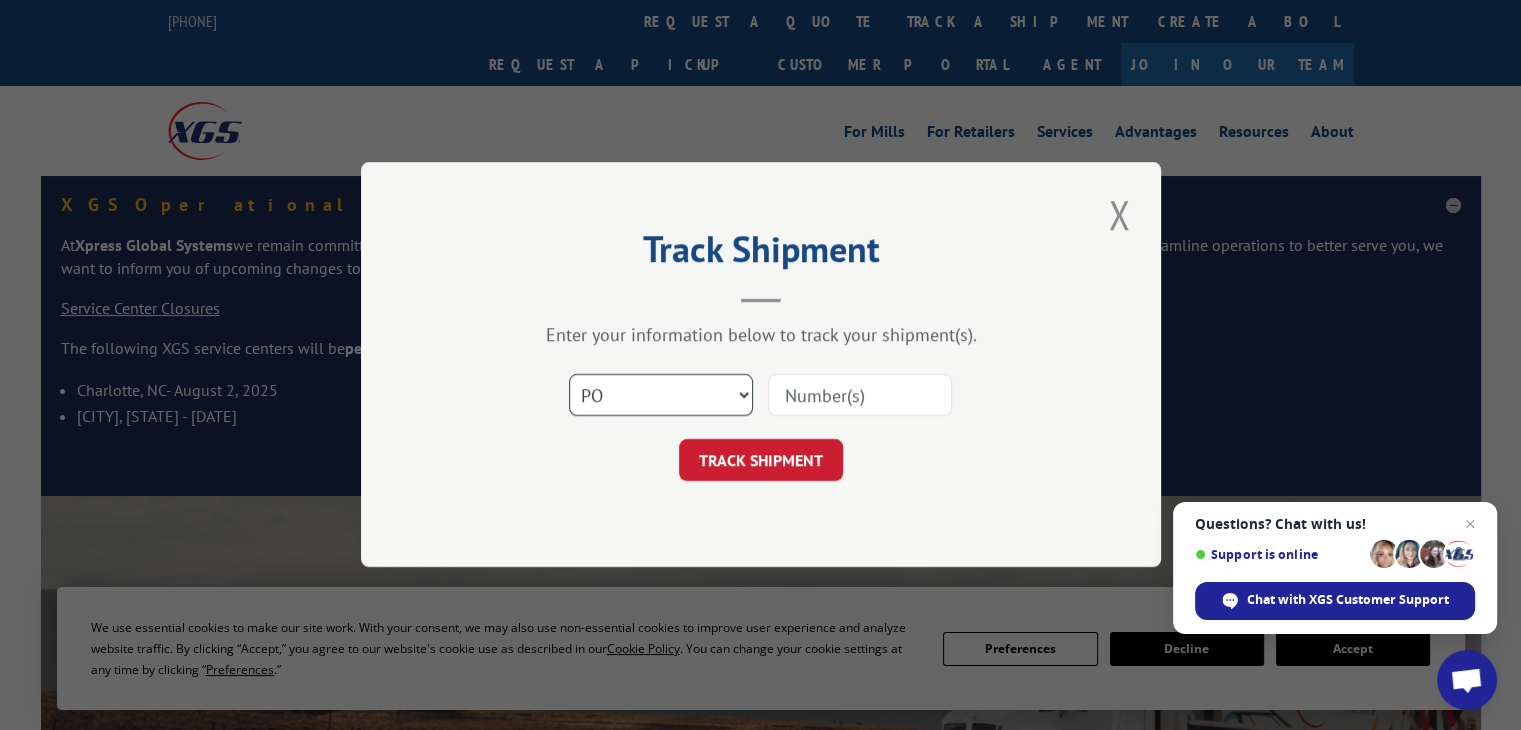 click on "Select category... Probill BOL PO" at bounding box center [661, 396] 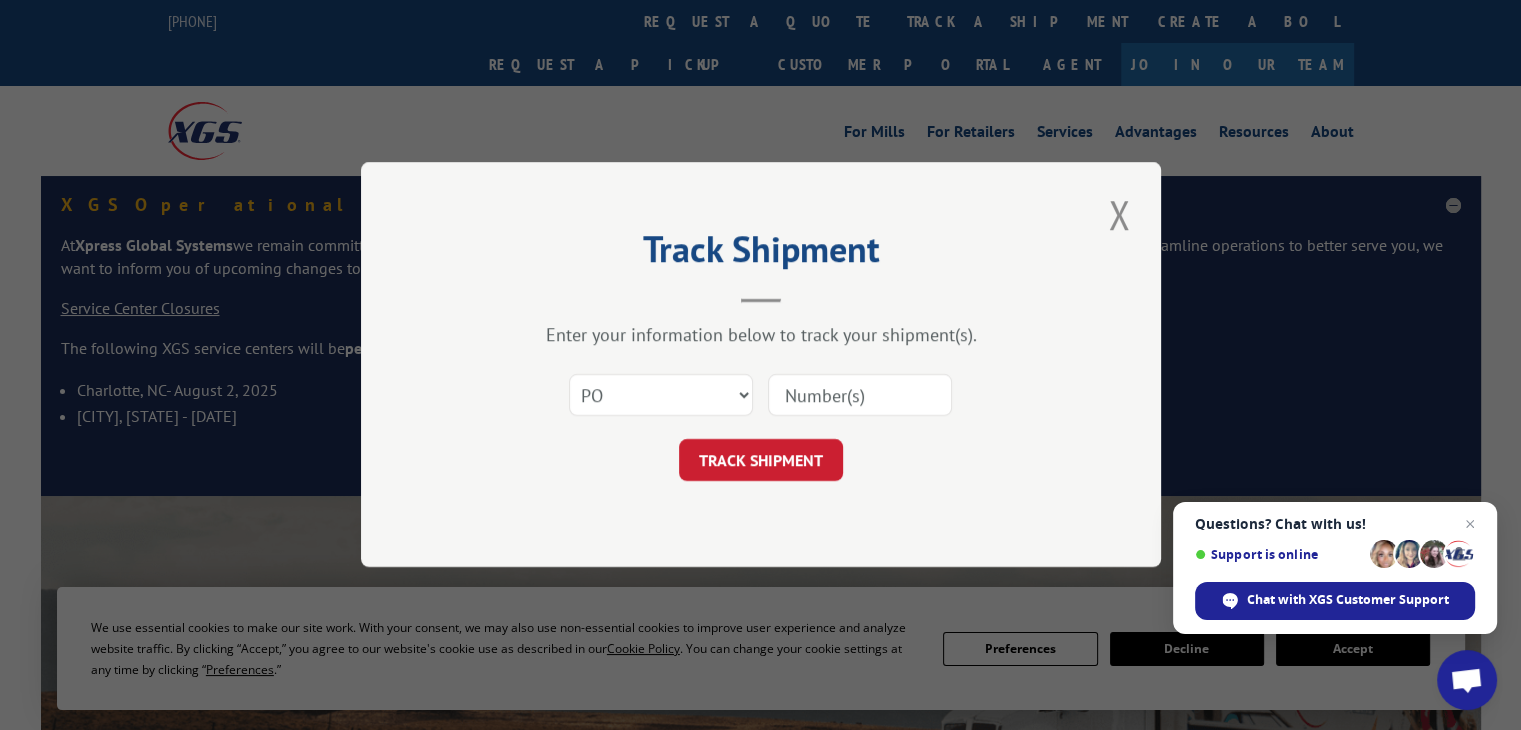 paste on "36529421" 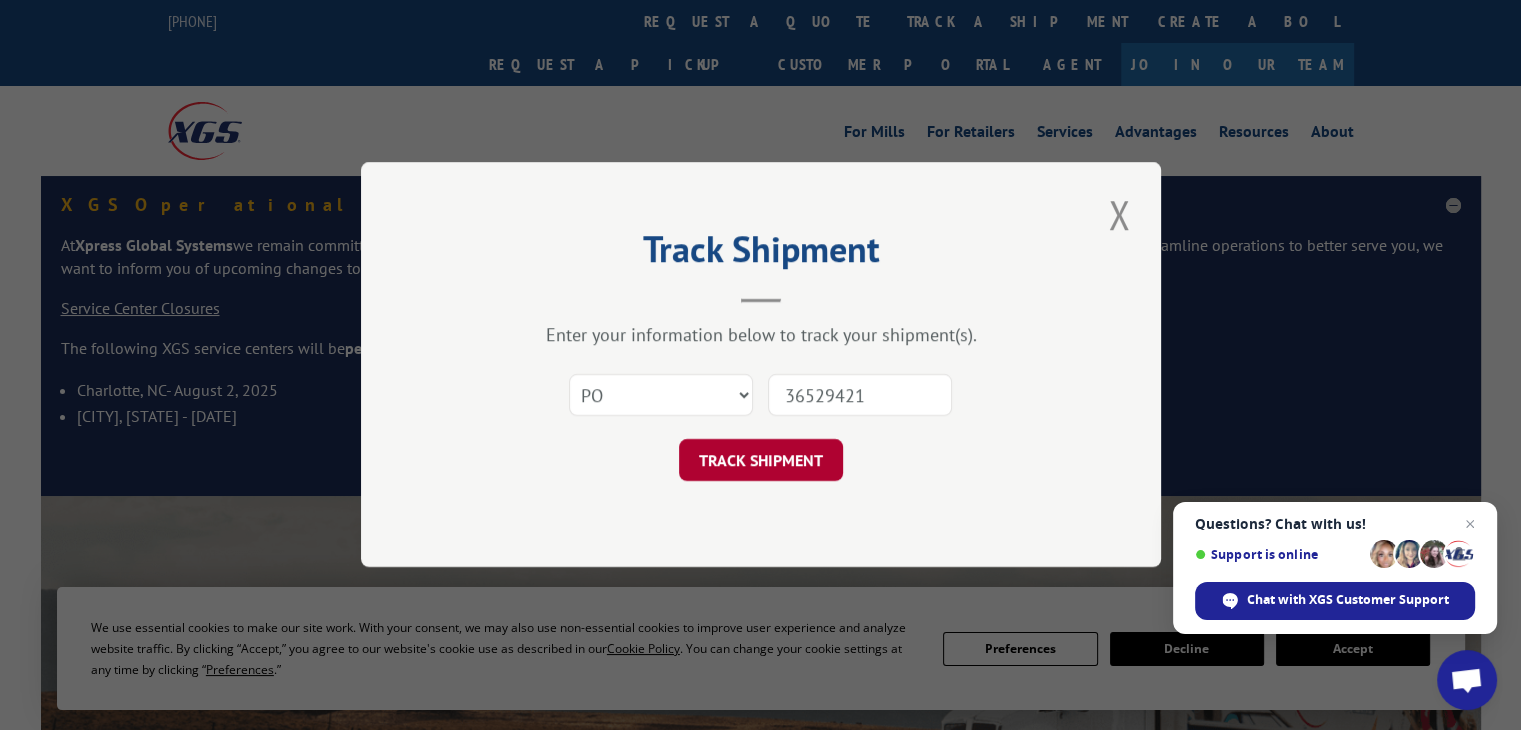 type on "36529421" 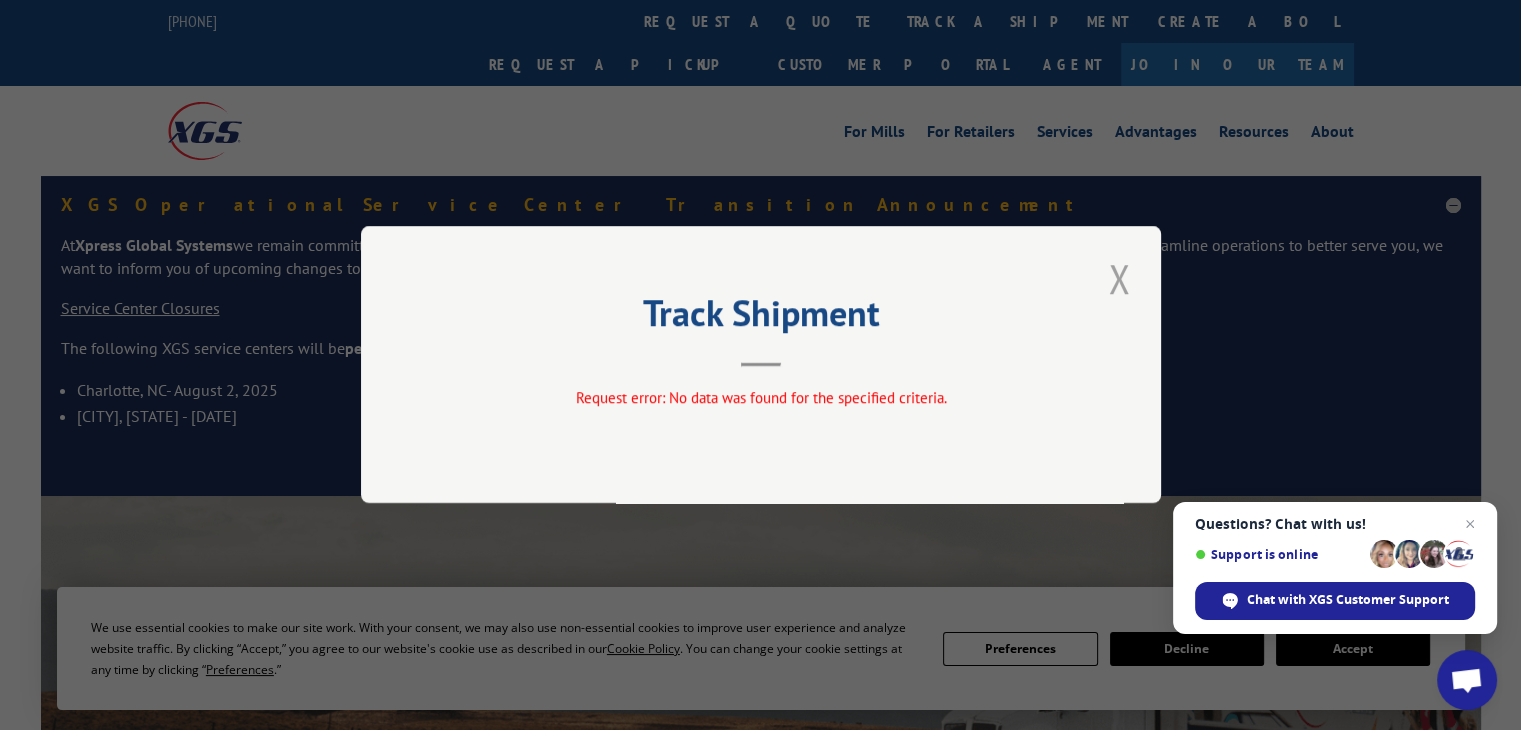 click at bounding box center [1119, 278] 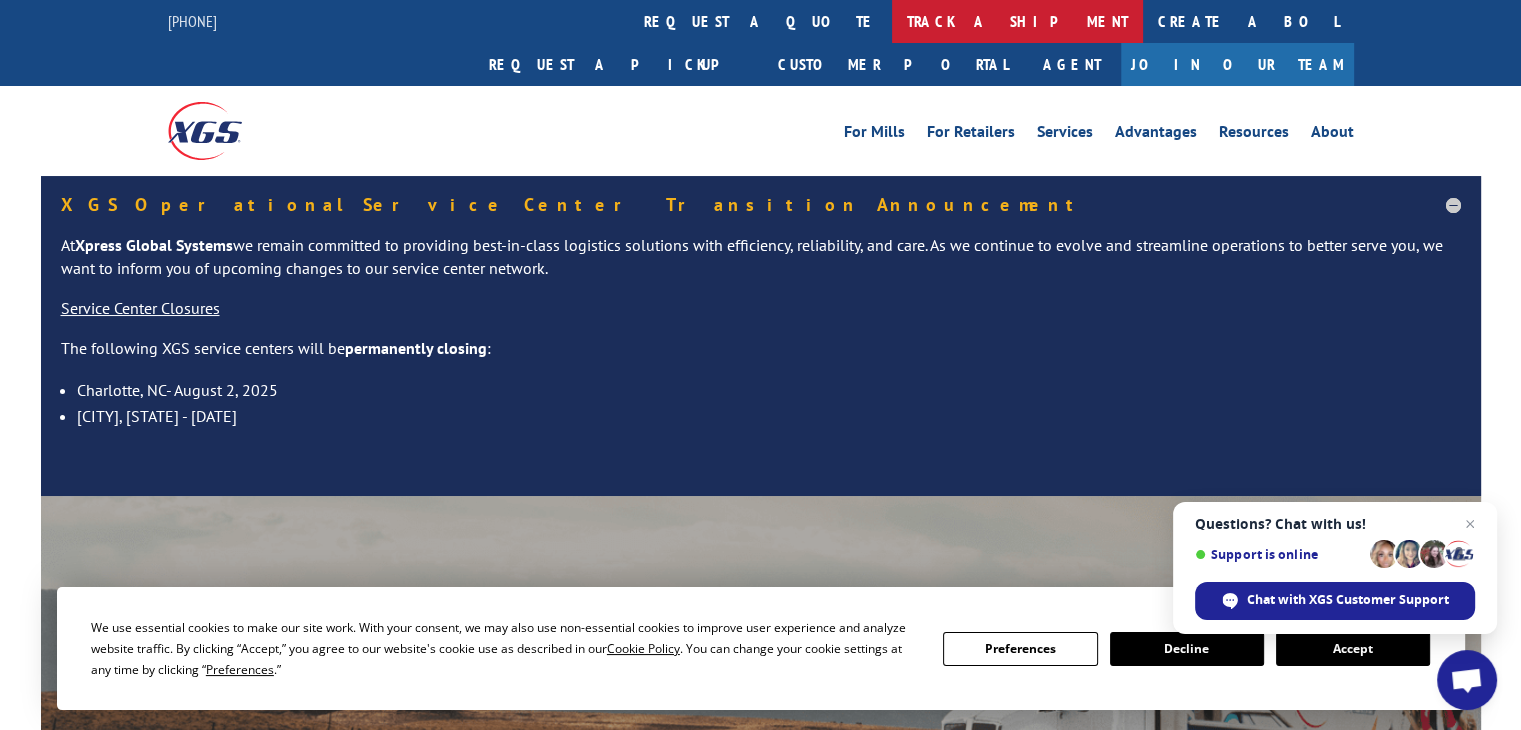 click on "track a shipment" at bounding box center [1017, 21] 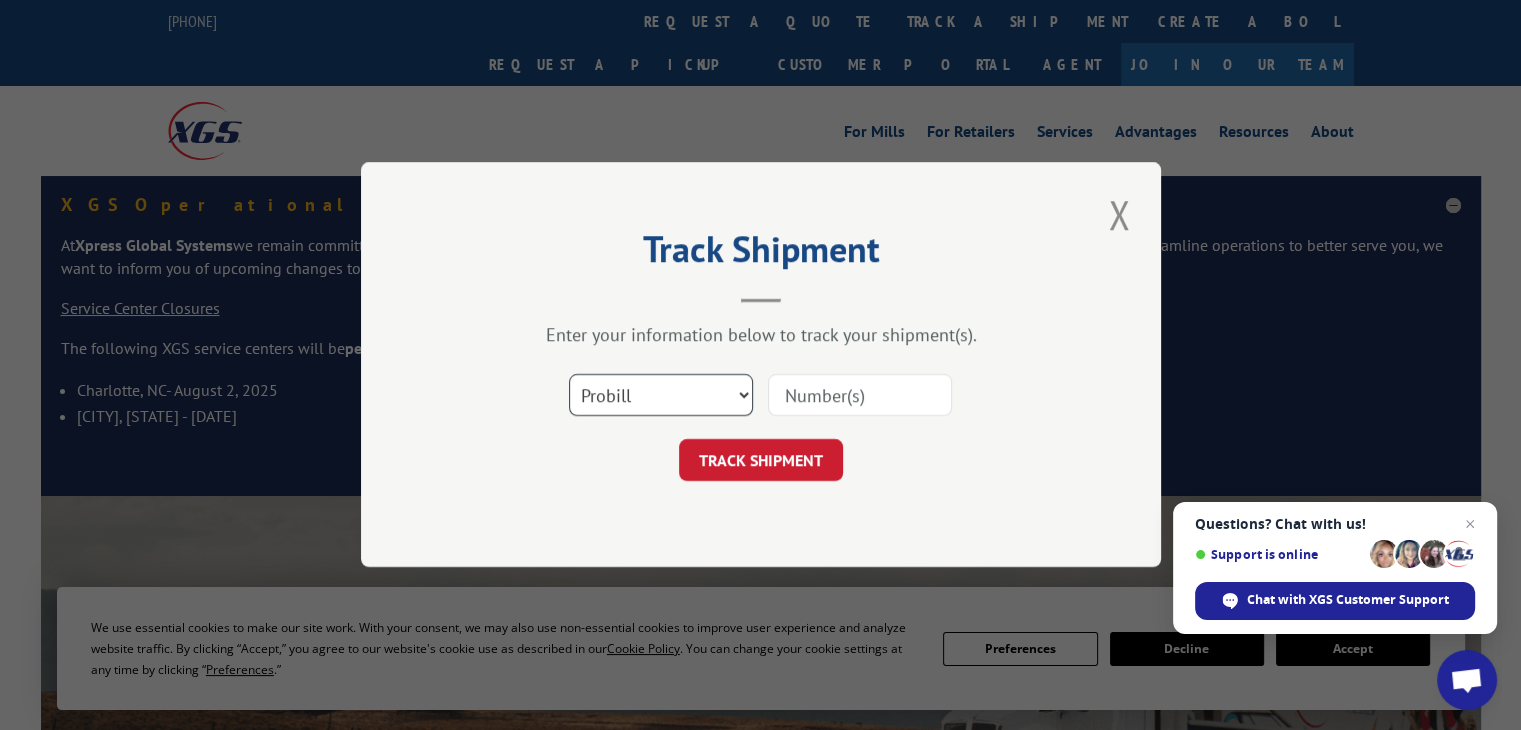 click on "Select category... Probill BOL PO" at bounding box center (661, 396) 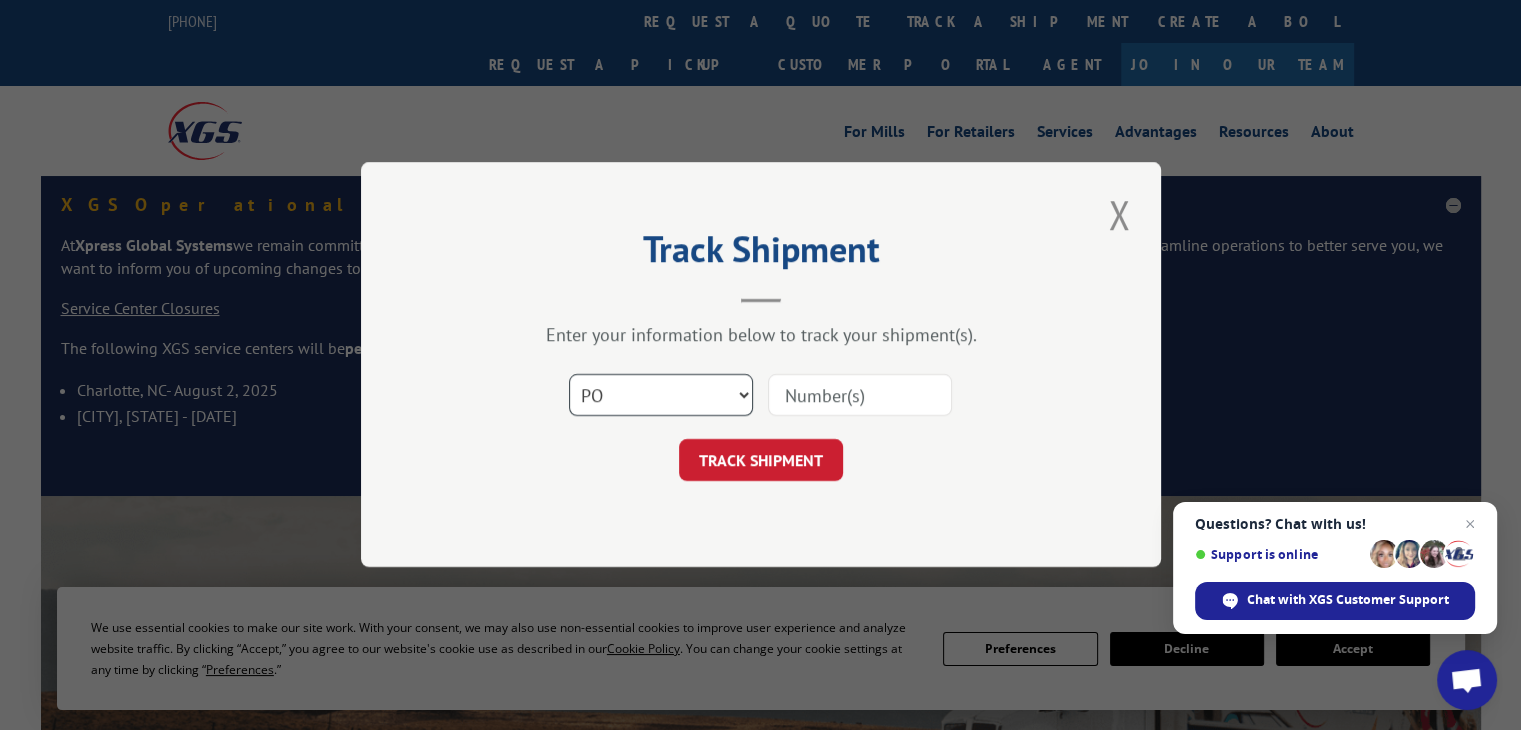 click on "Select category... Probill BOL PO" at bounding box center [661, 396] 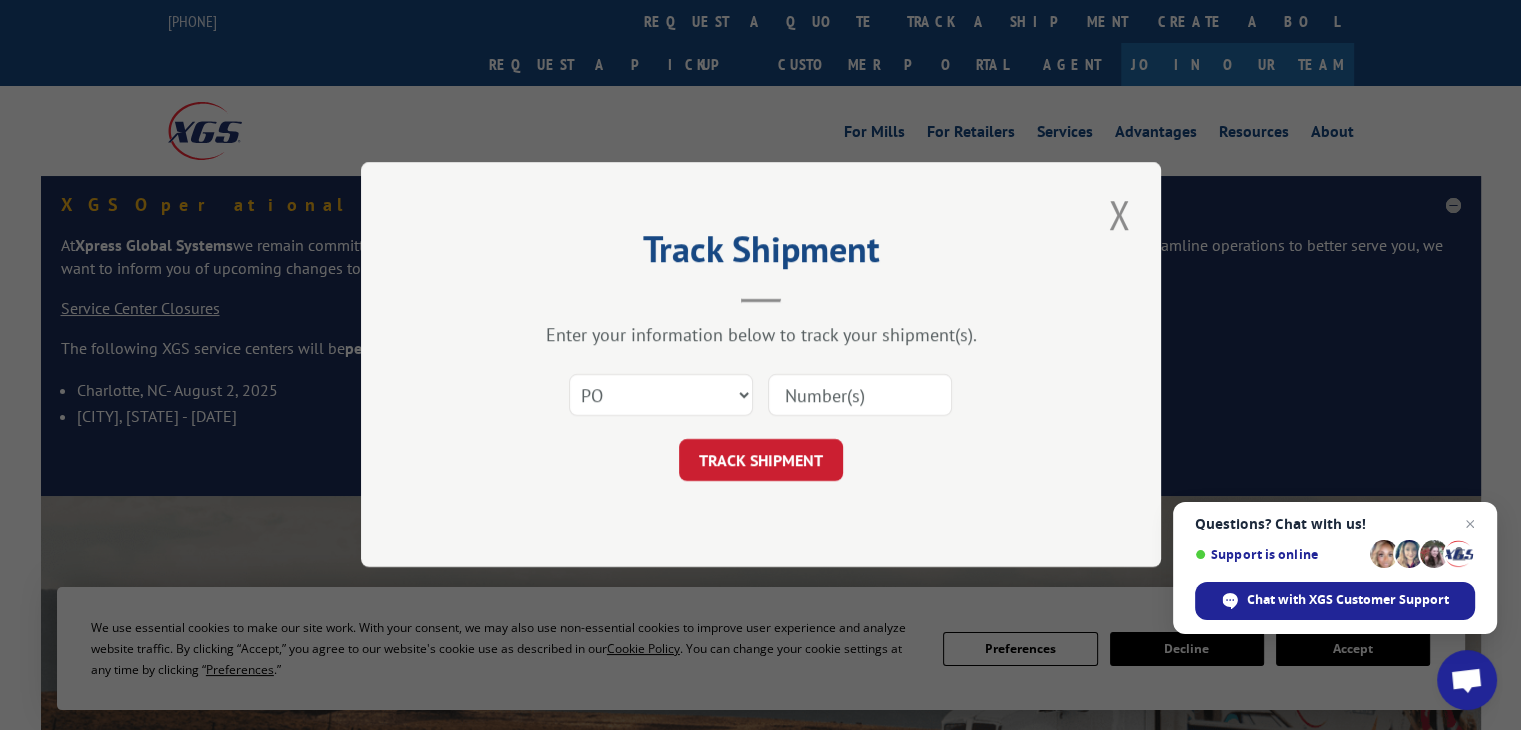 paste on "85513963" 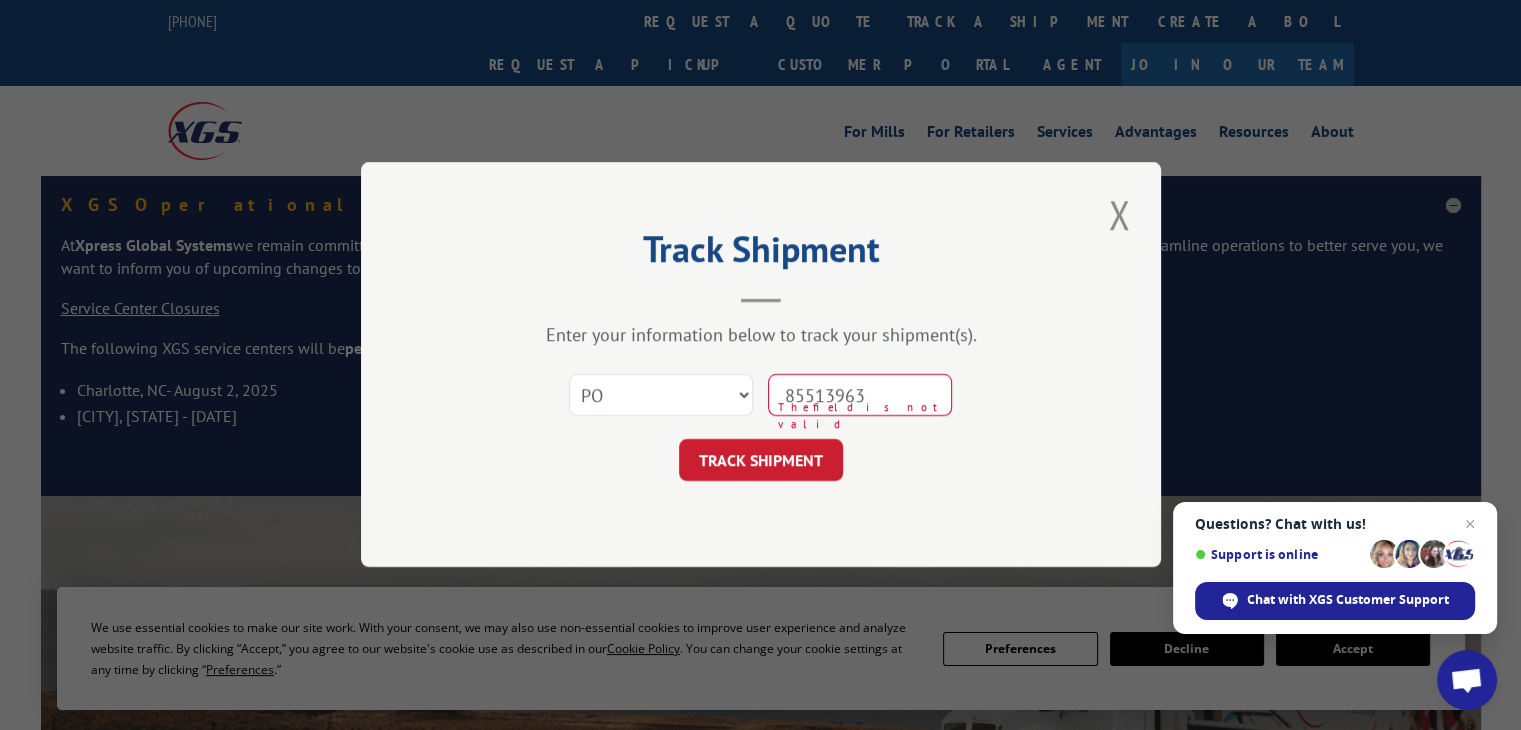 click on "85513963" at bounding box center (860, 396) 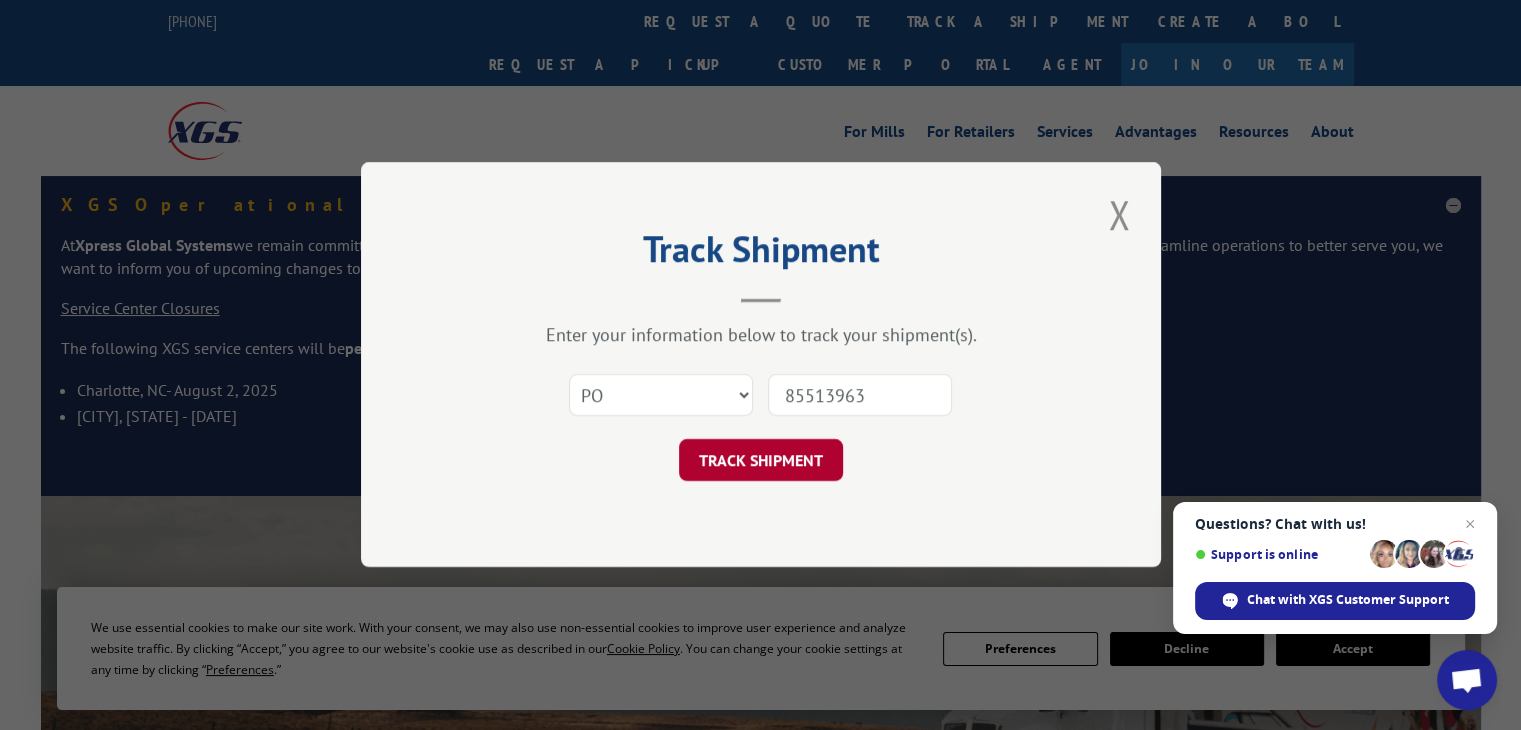 type on "85513963" 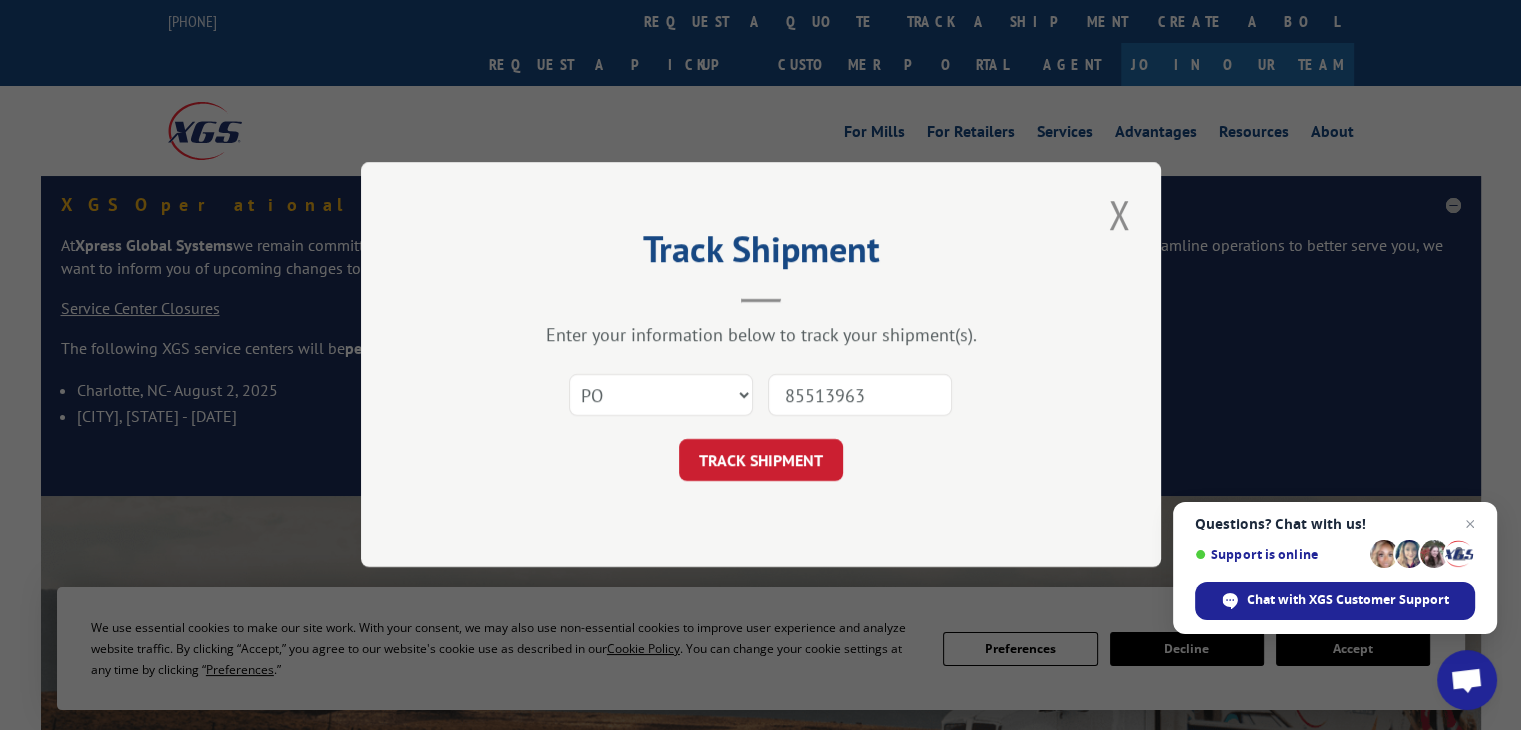 click on "TRACK SHIPMENT" at bounding box center (761, 461) 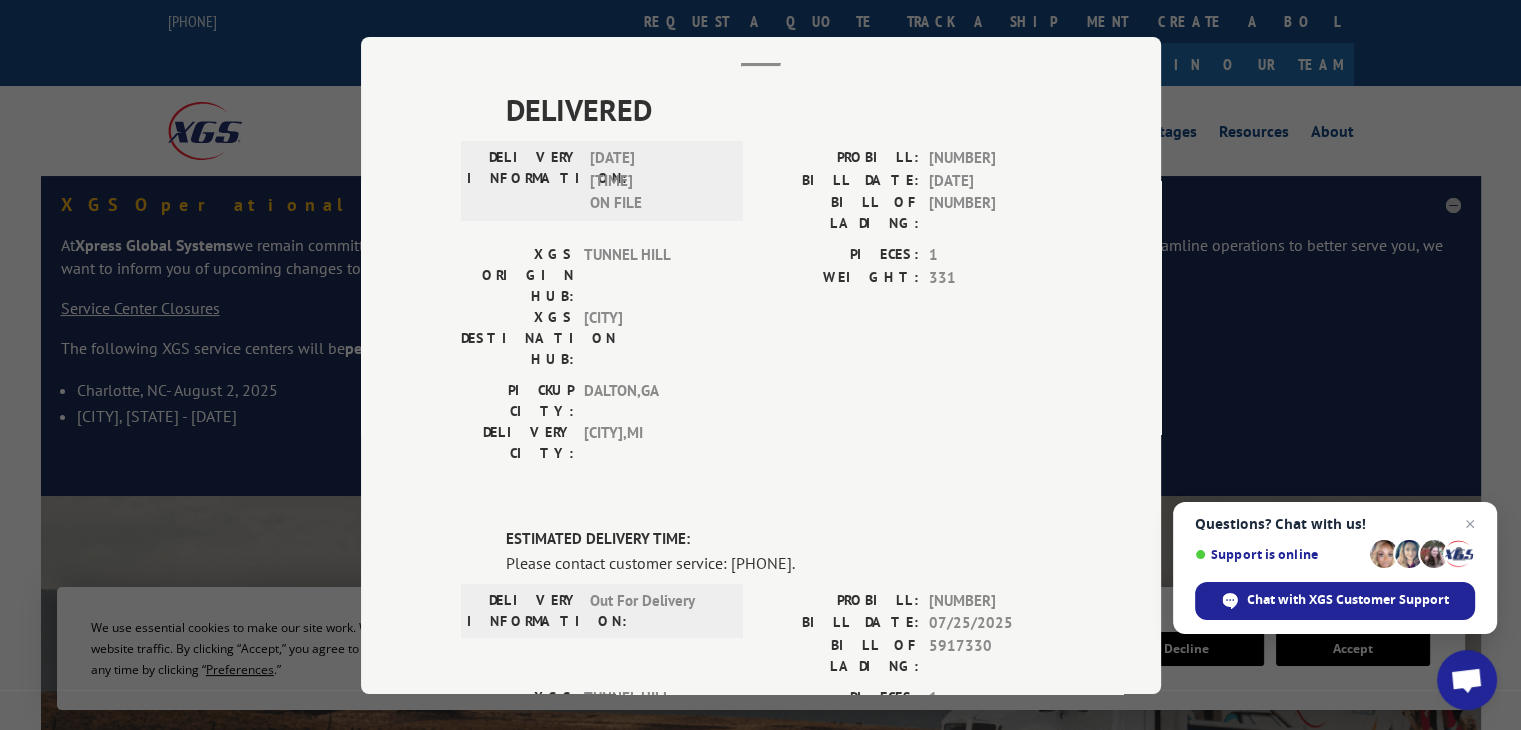 scroll, scrollTop: 300, scrollLeft: 0, axis: vertical 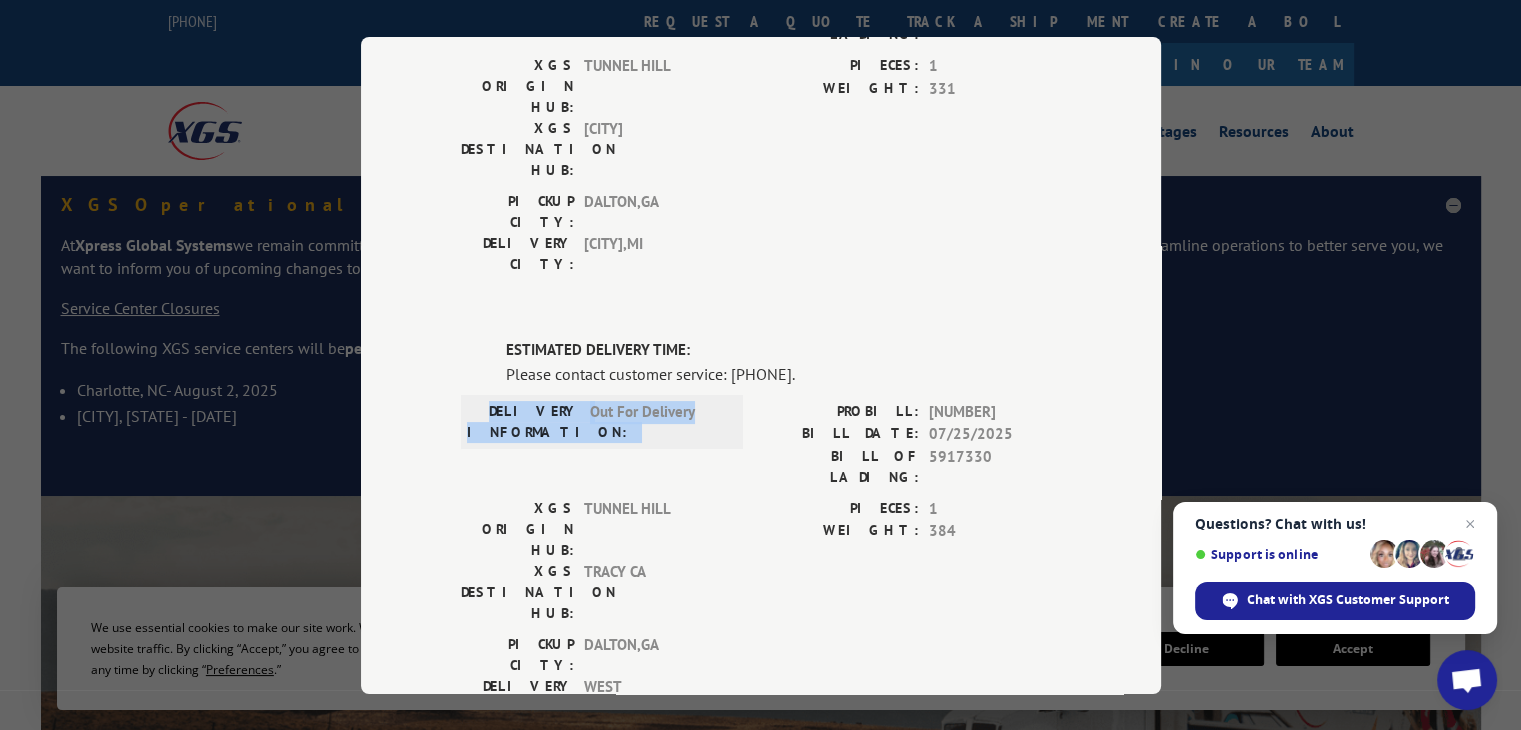 drag, startPoint x: 509, startPoint y: 293, endPoint x: 699, endPoint y: 303, distance: 190.26297 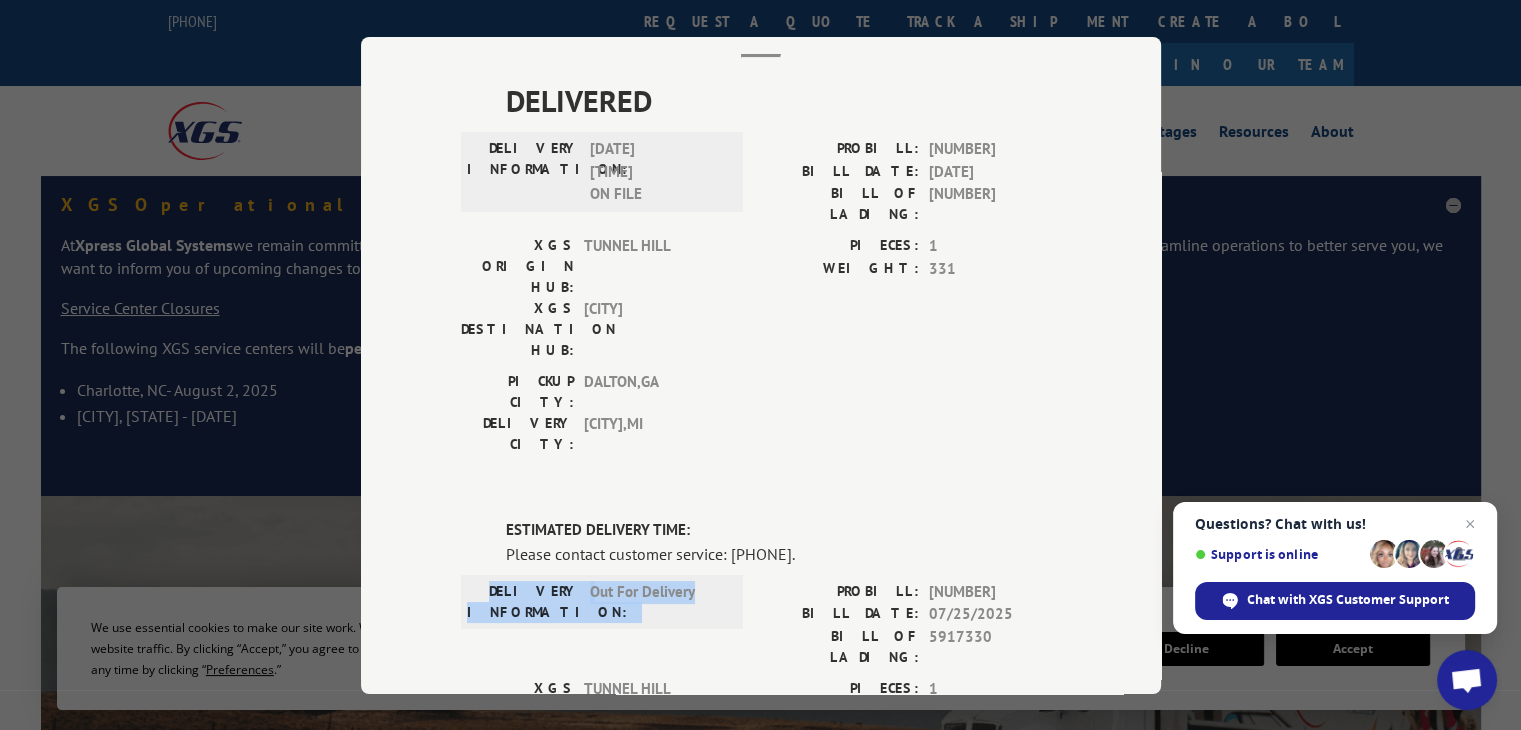 scroll, scrollTop: 0, scrollLeft: 0, axis: both 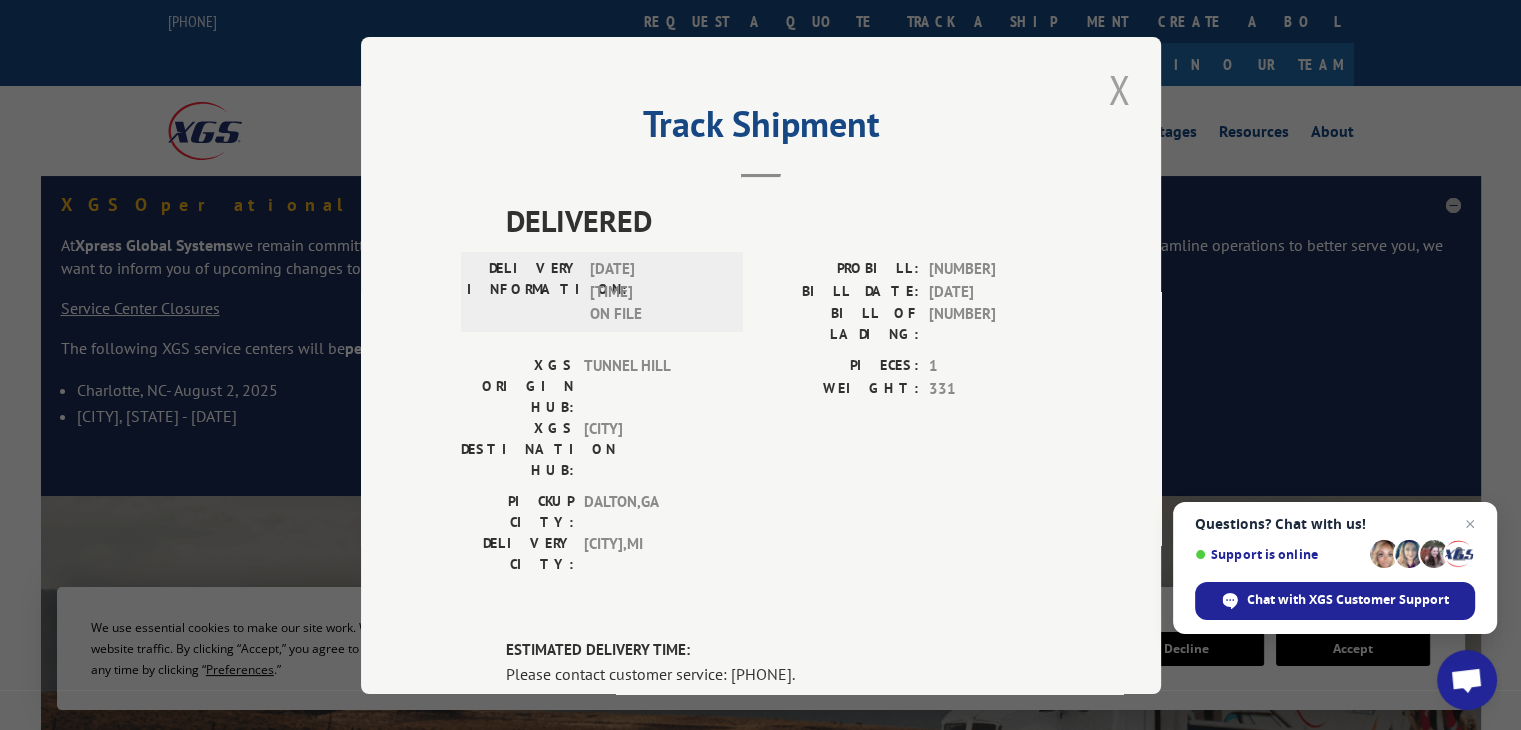 click at bounding box center (1119, 89) 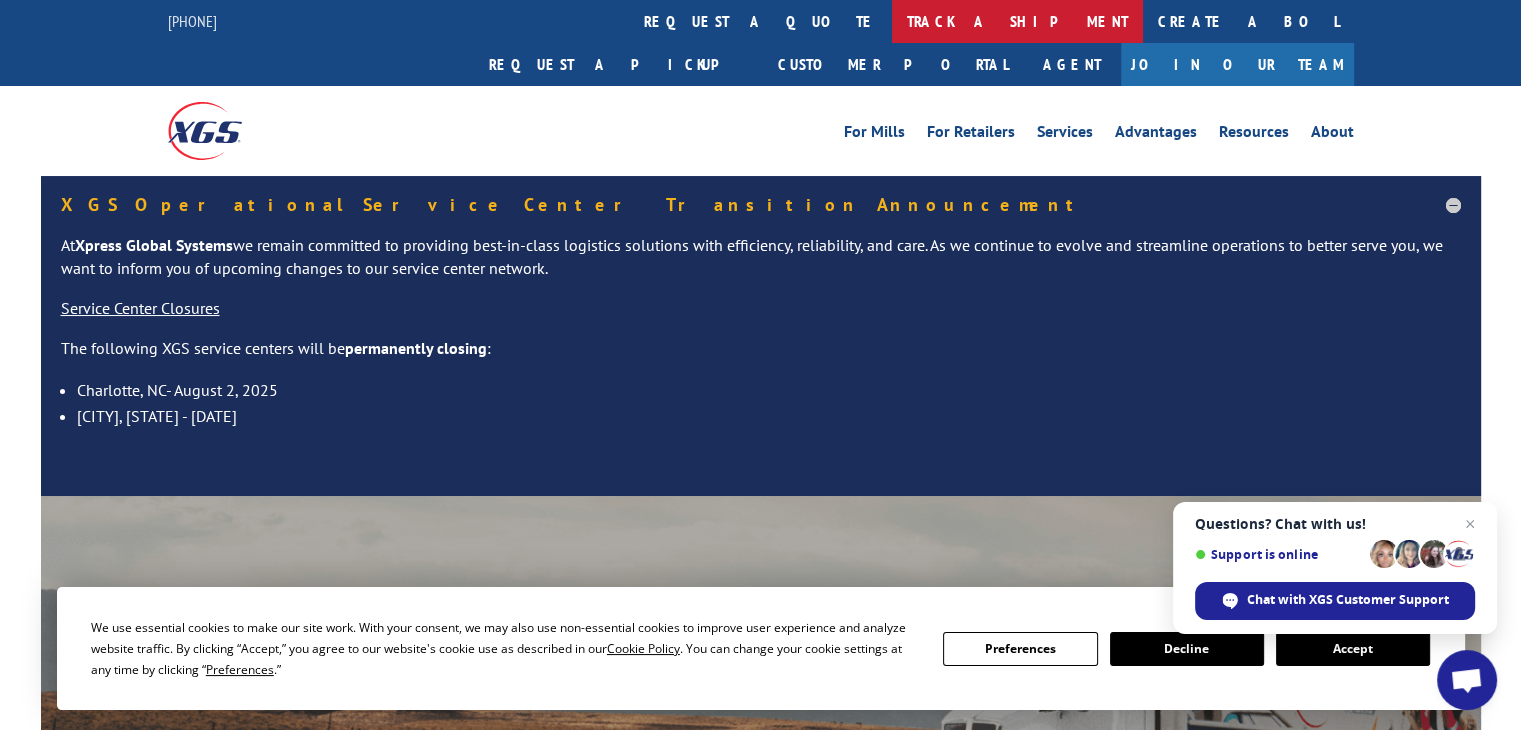 click on "track a shipment" at bounding box center (1017, 21) 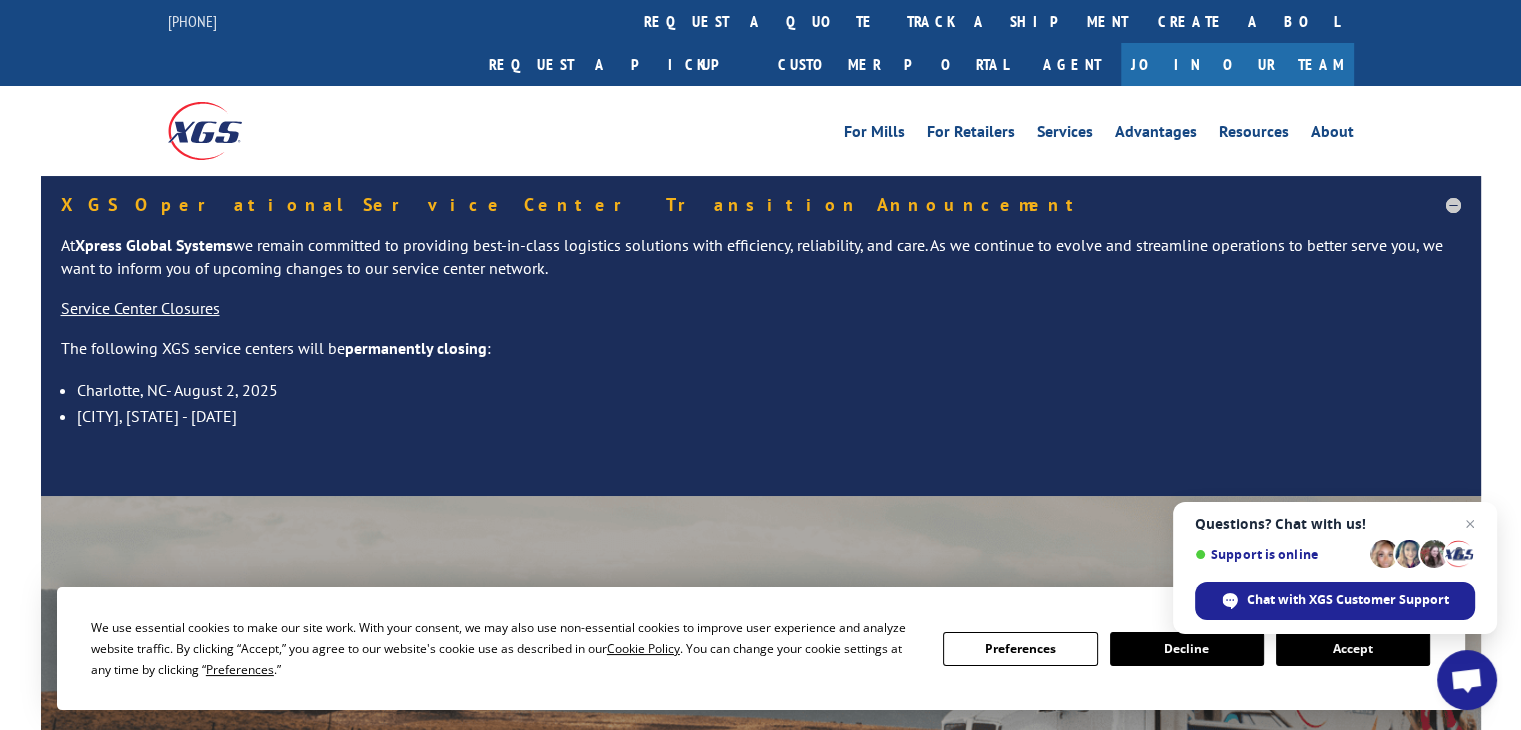 scroll, scrollTop: 0, scrollLeft: 0, axis: both 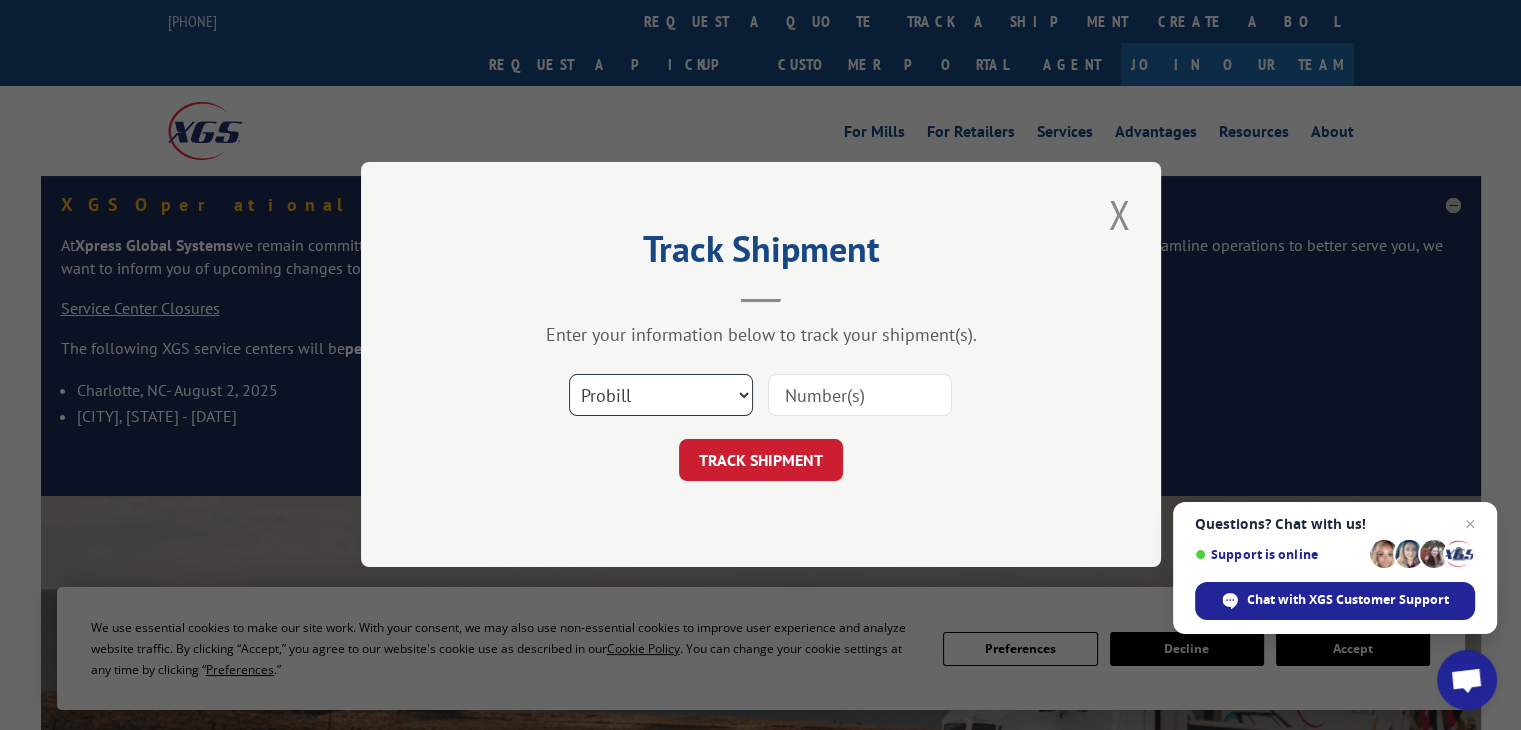 click on "Select category... Probill BOL PO" at bounding box center [661, 396] 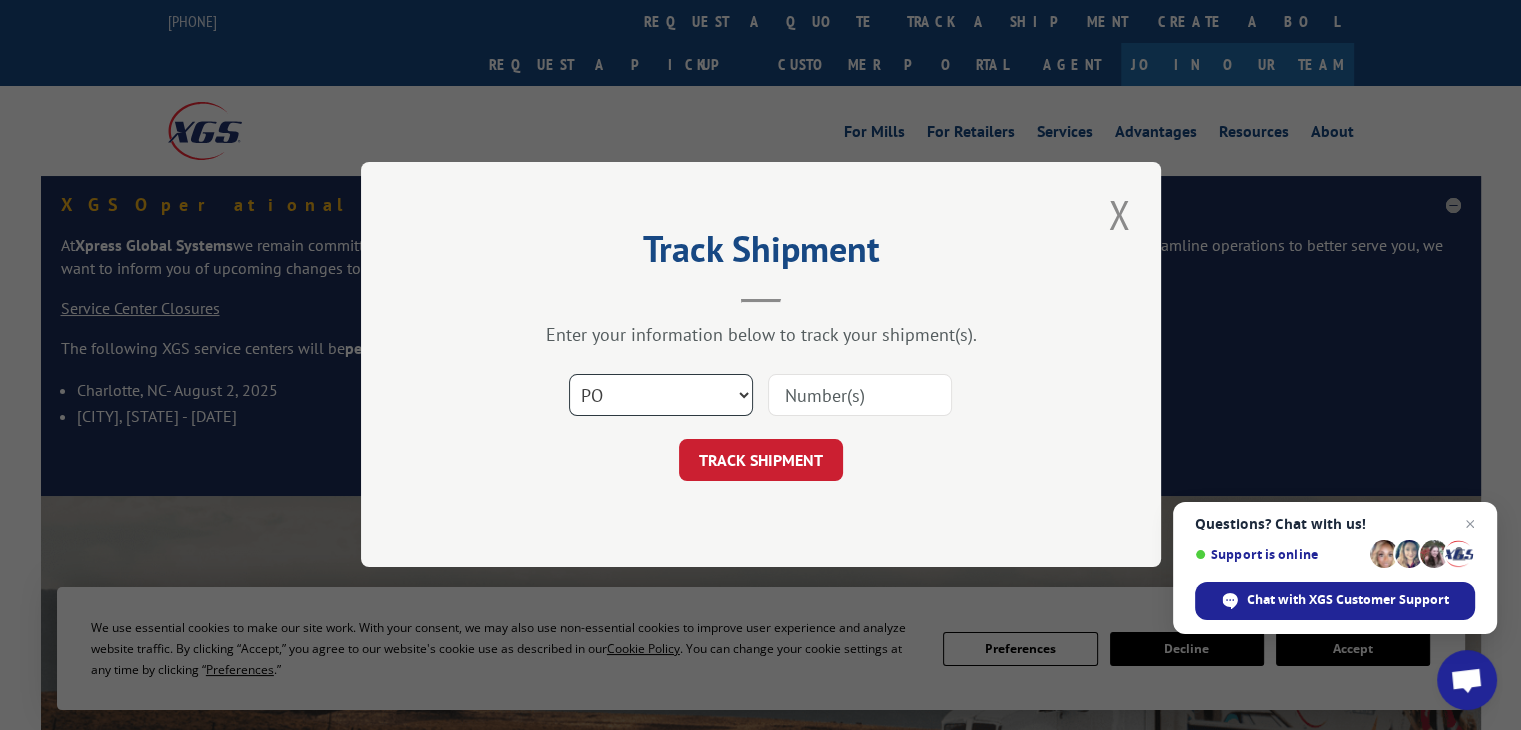 click on "Select category... Probill BOL PO" at bounding box center (661, 396) 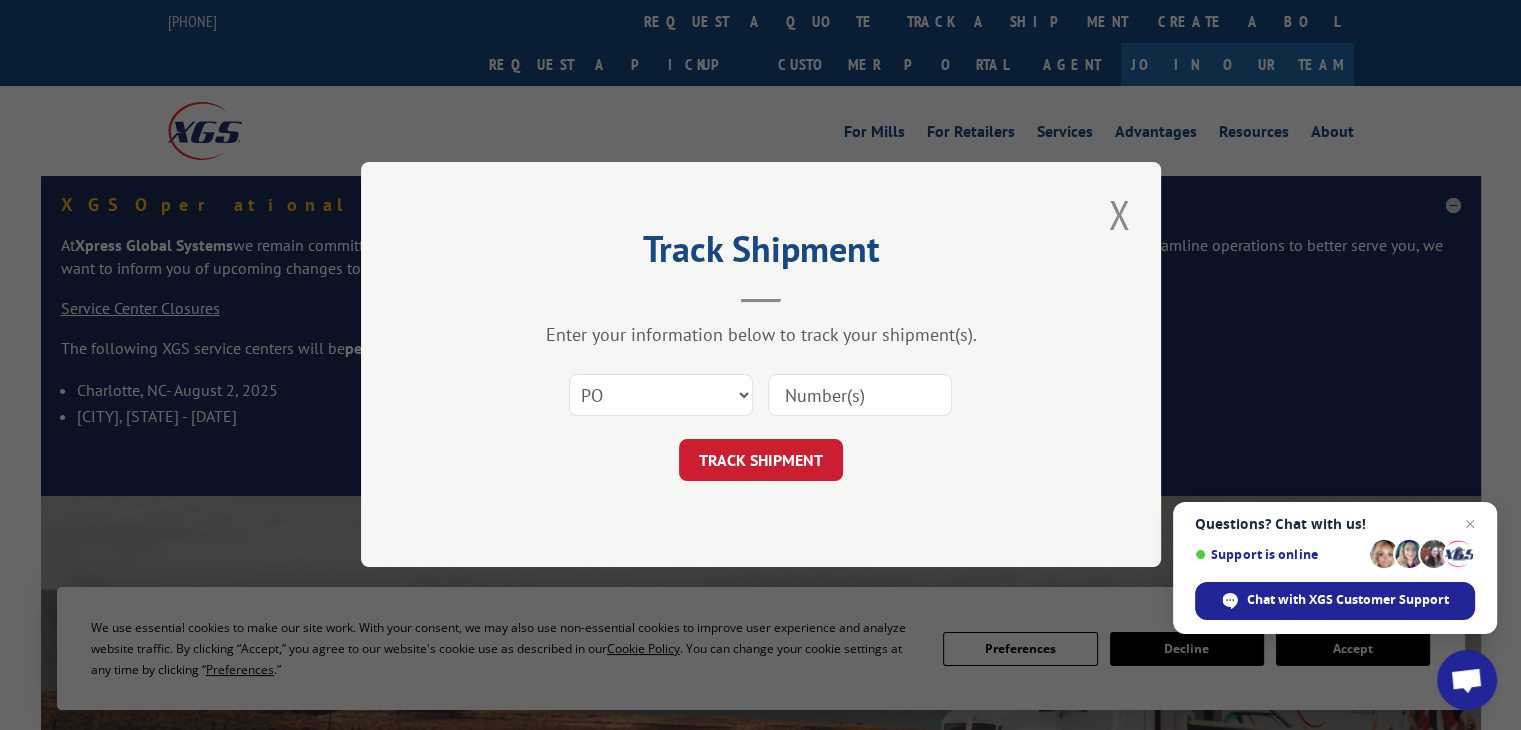 paste on "13502462" 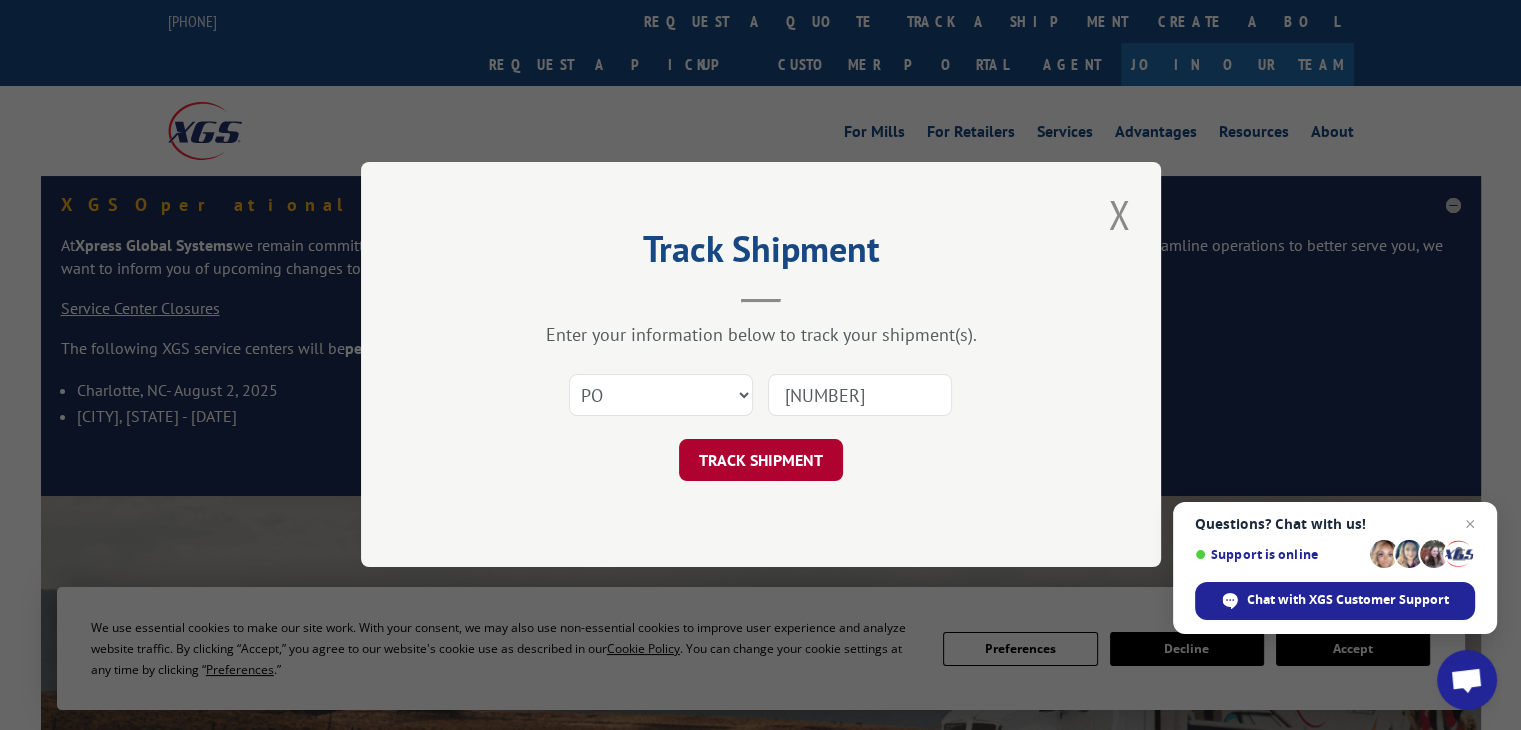 type on "13502462" 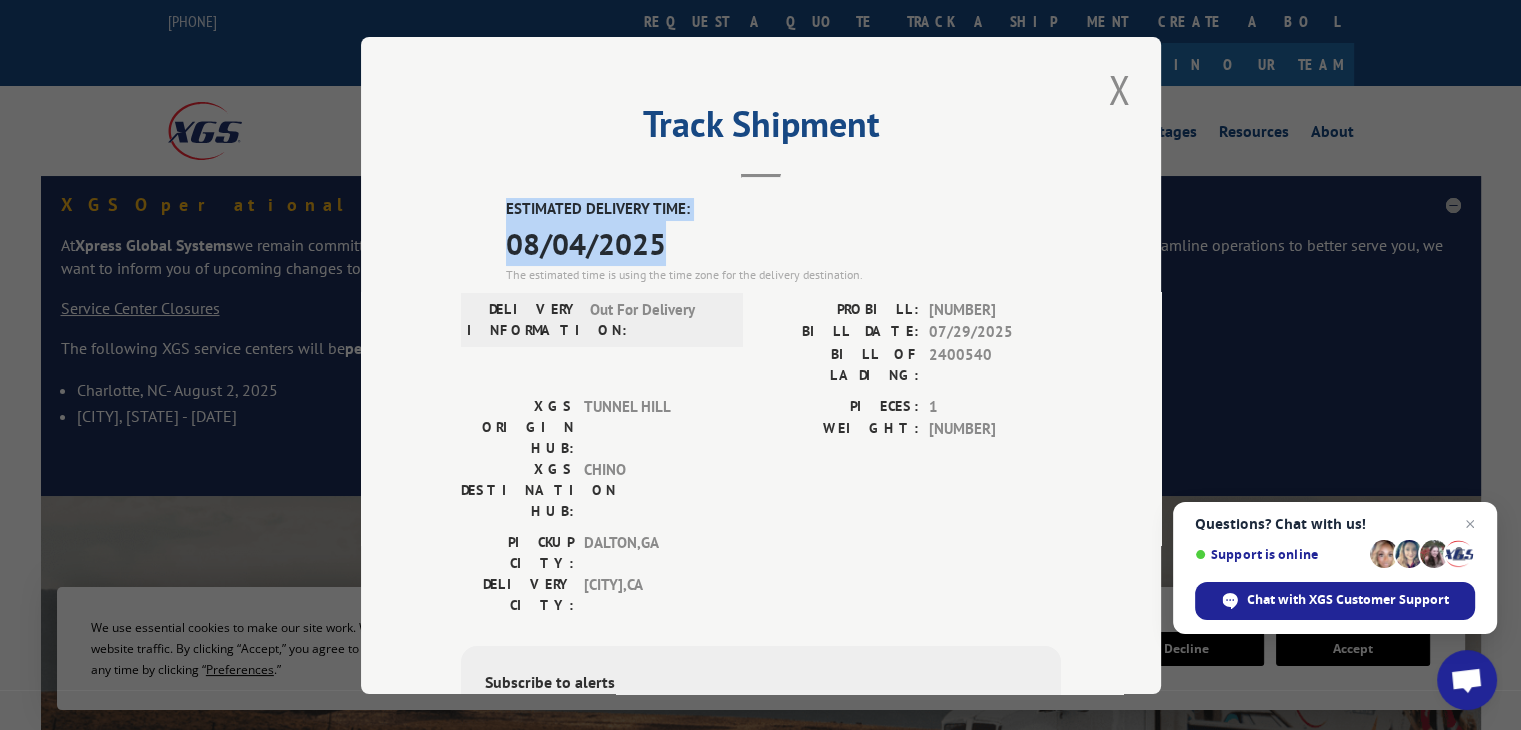 drag, startPoint x: 488, startPoint y: 205, endPoint x: 659, endPoint y: 244, distance: 175.39099 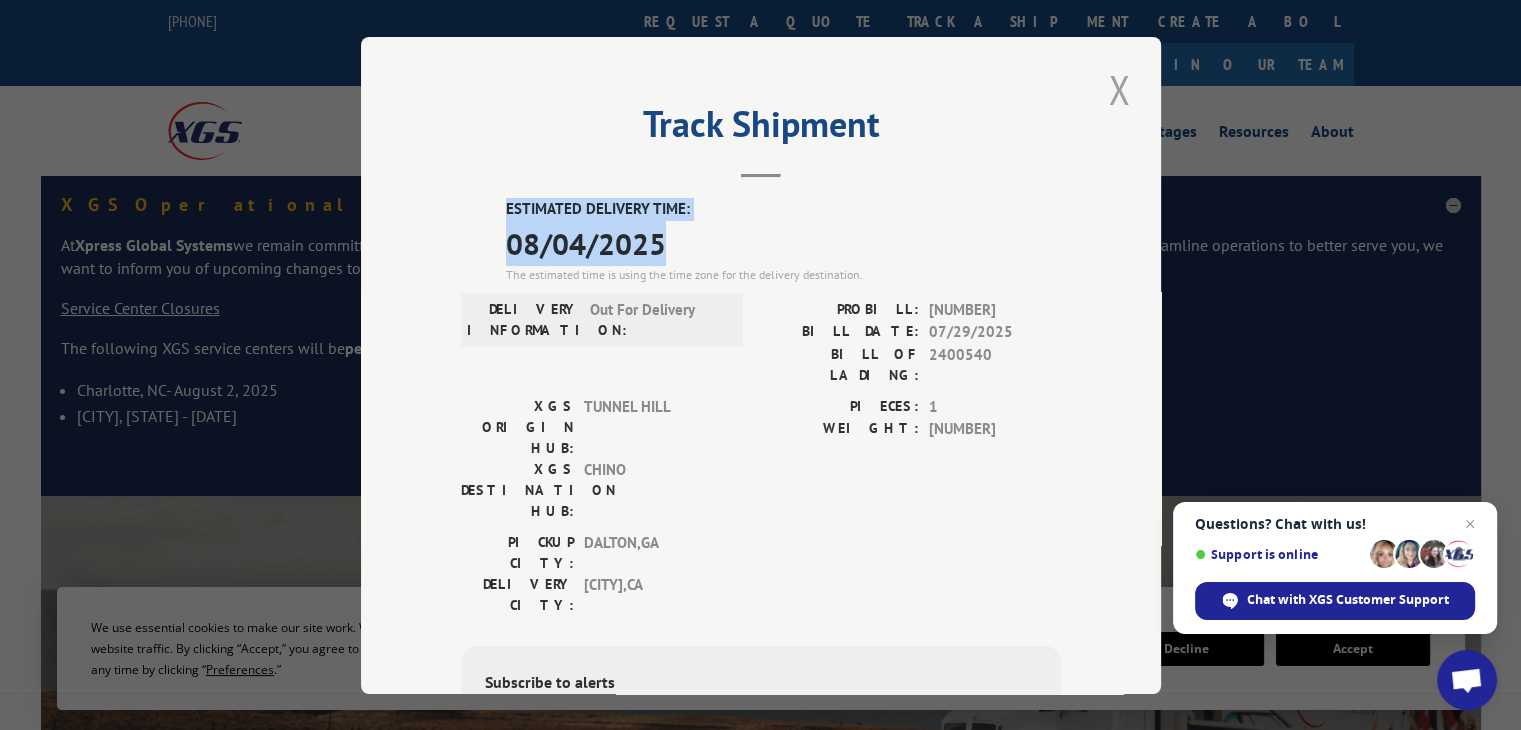 click at bounding box center [1119, 89] 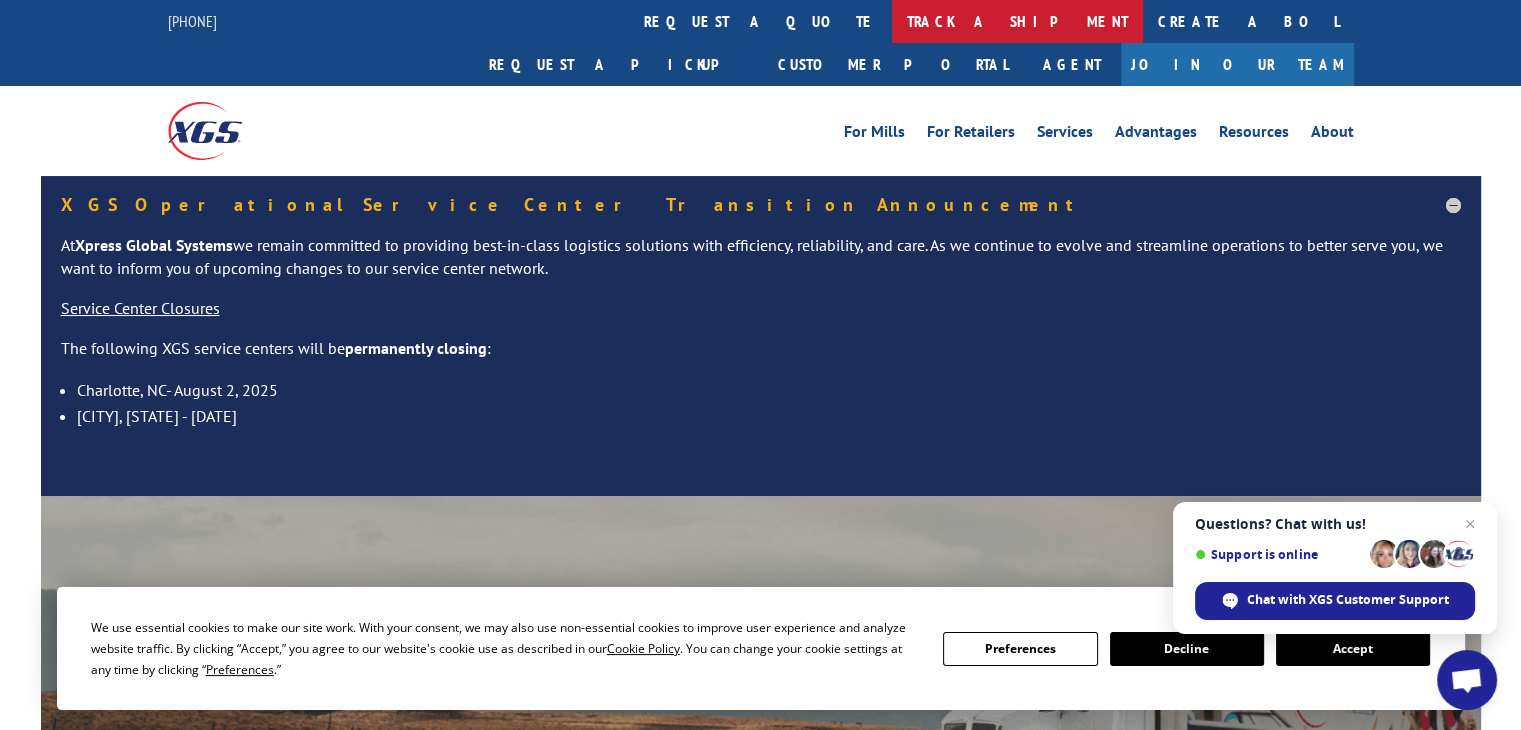 click on "track a shipment" at bounding box center (1017, 21) 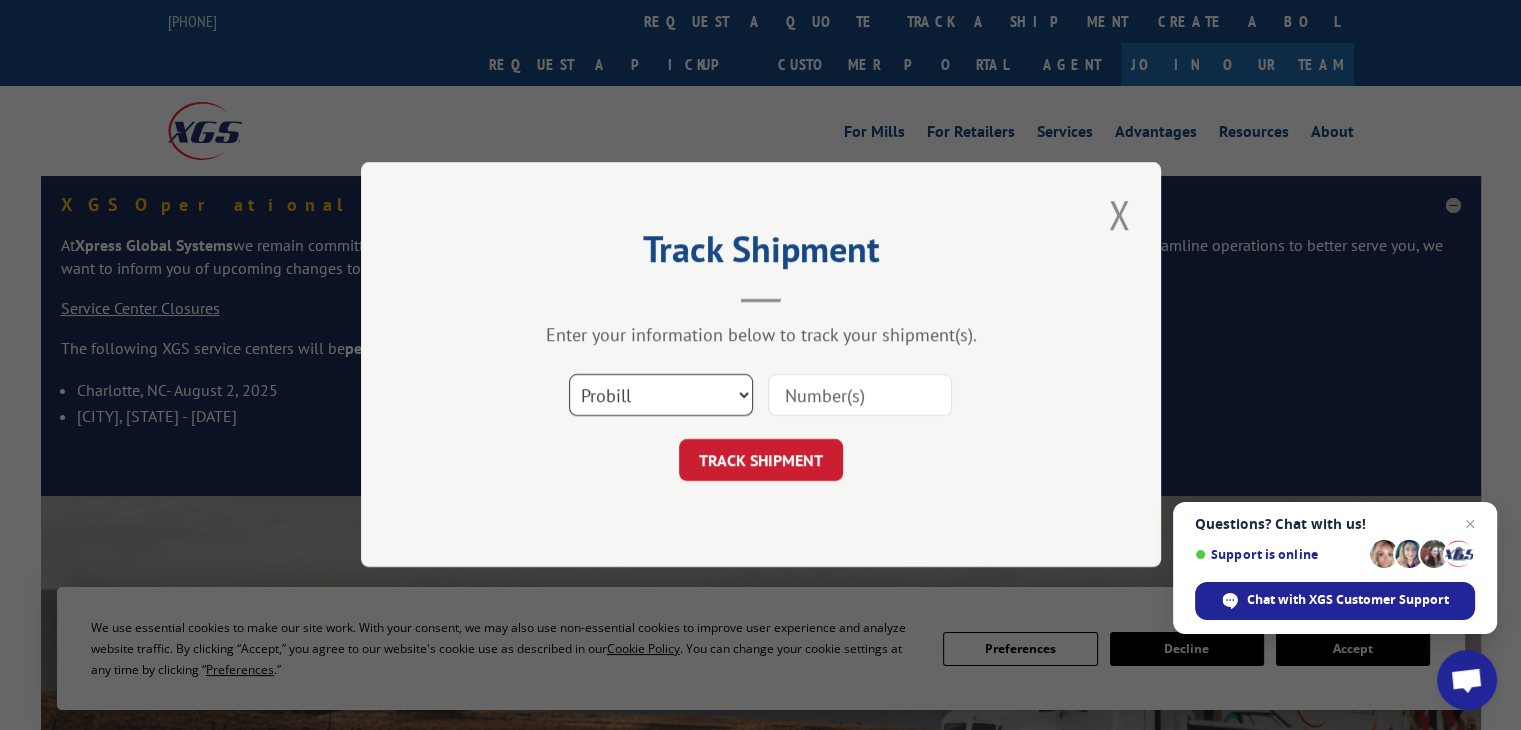 click on "Select category... Probill BOL PO" at bounding box center (661, 396) 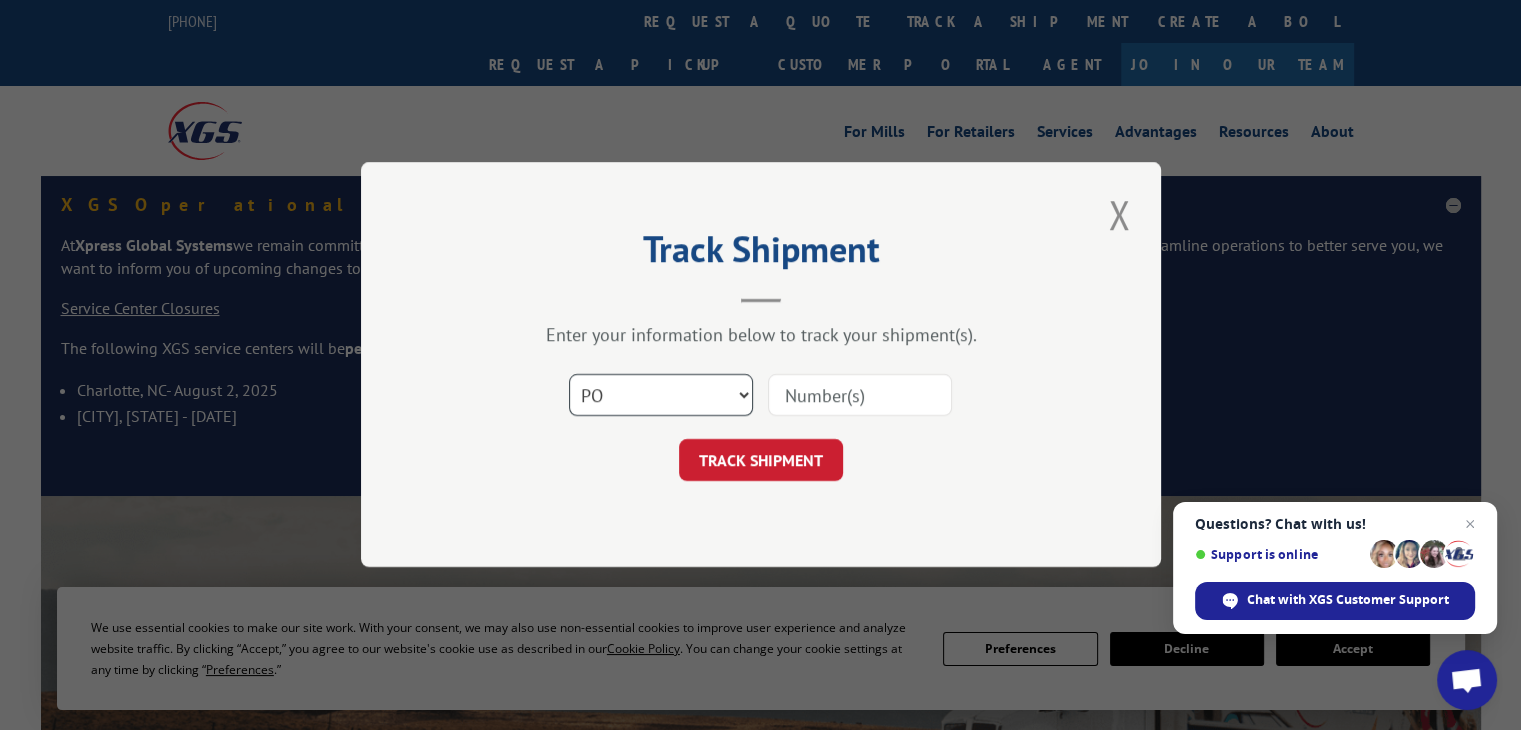click on "Select category... Probill BOL PO" at bounding box center (661, 396) 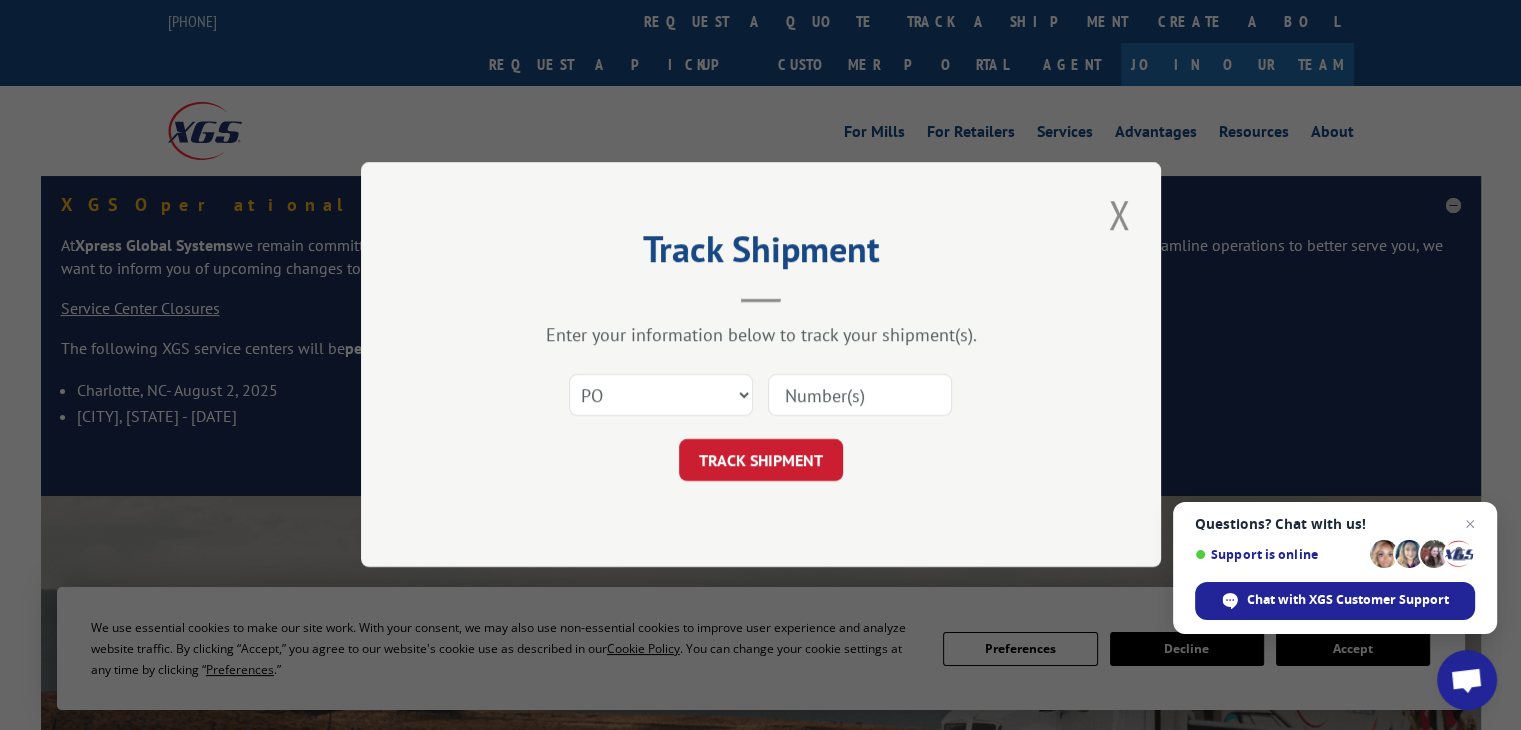 paste on "30543872" 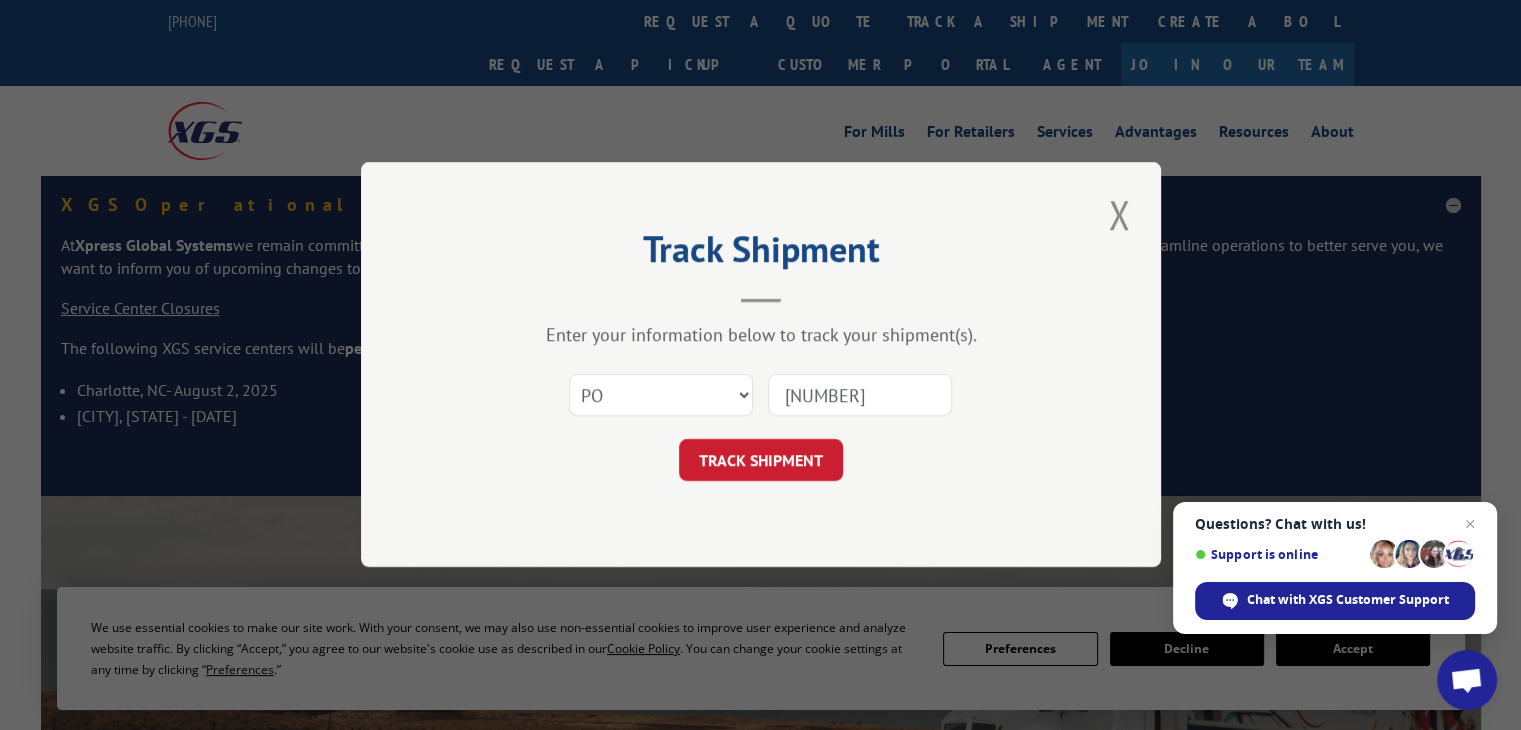 type on "30543872" 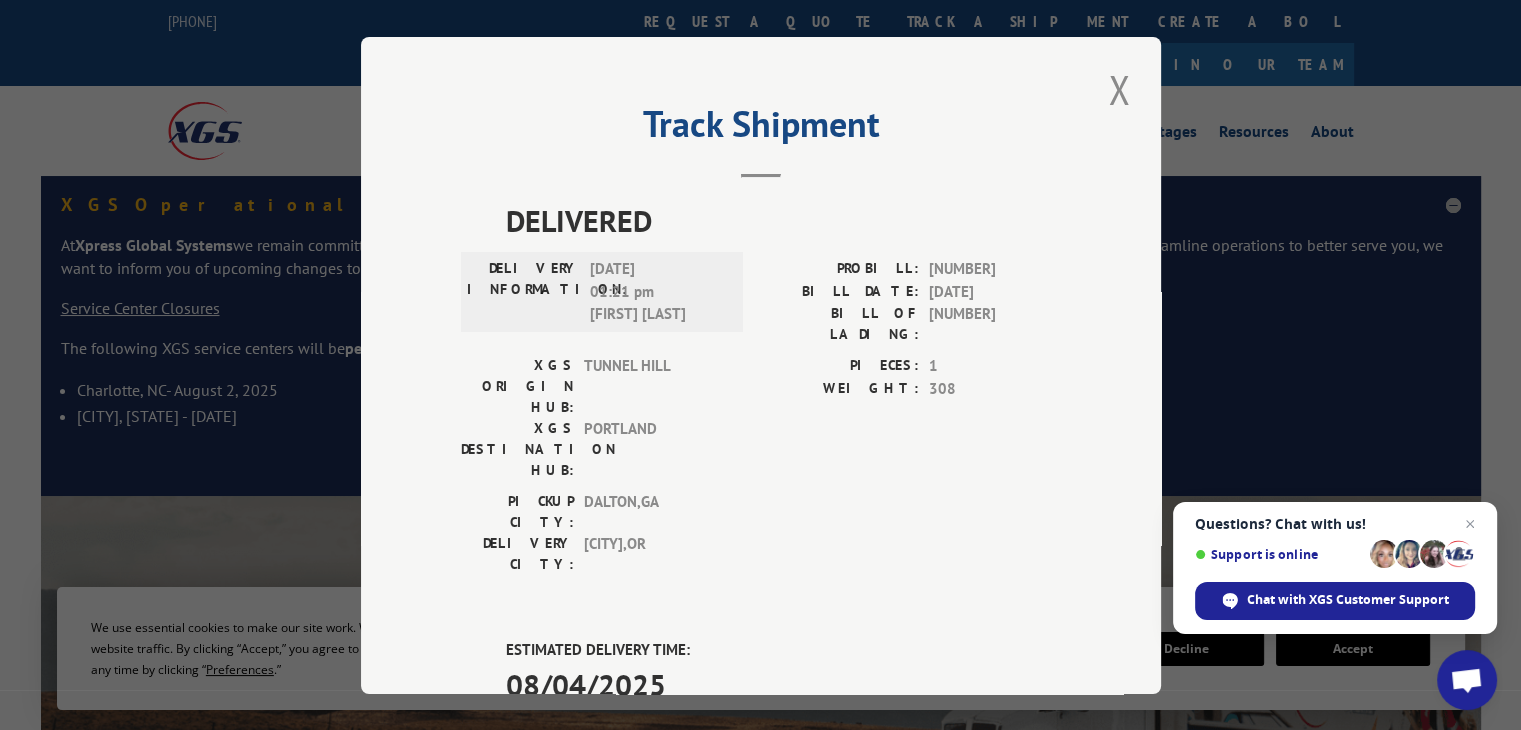 drag, startPoint x: 9, startPoint y: 519, endPoint x: 19, endPoint y: 518, distance: 10.049875 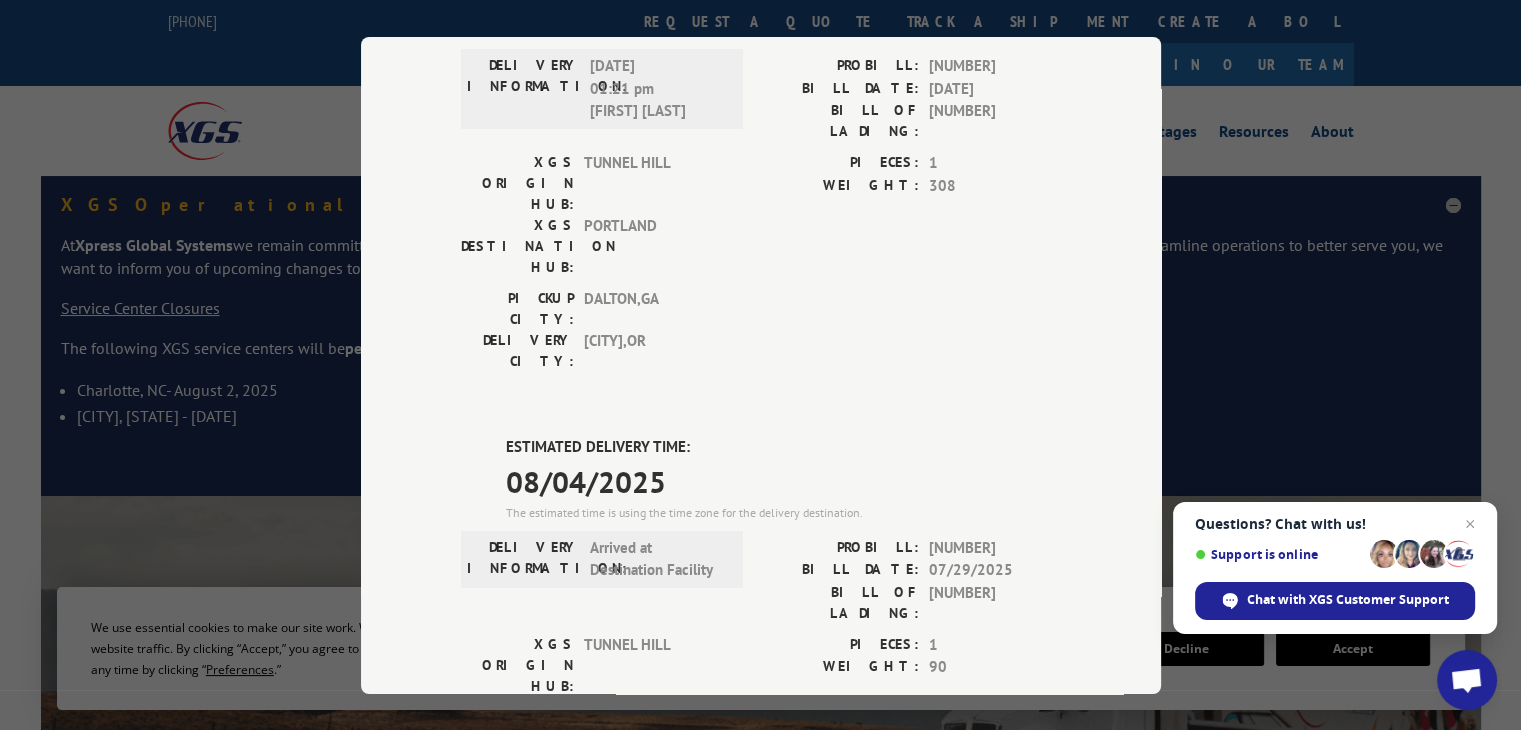 scroll, scrollTop: 400, scrollLeft: 0, axis: vertical 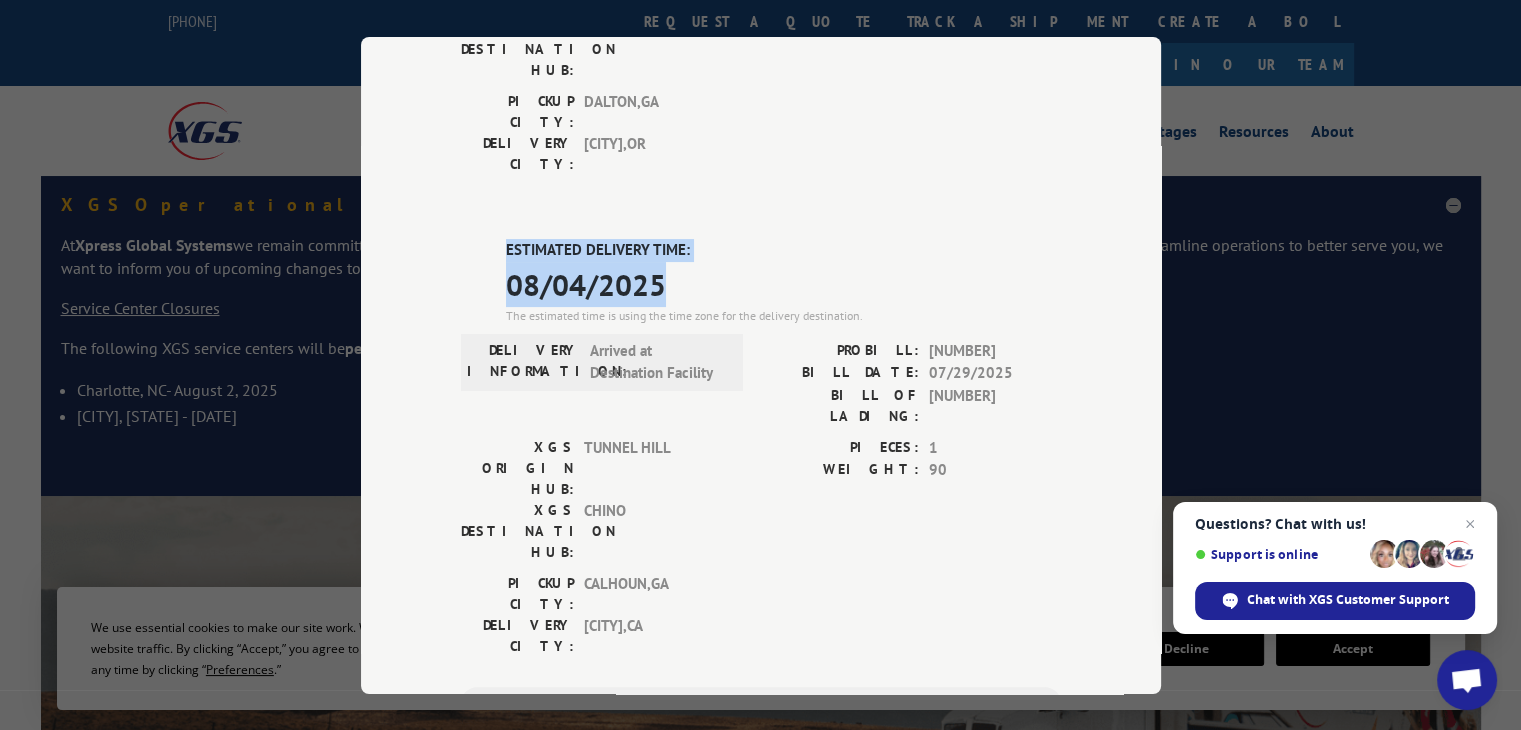 drag, startPoint x: 494, startPoint y: 133, endPoint x: 681, endPoint y: 162, distance: 189.2353 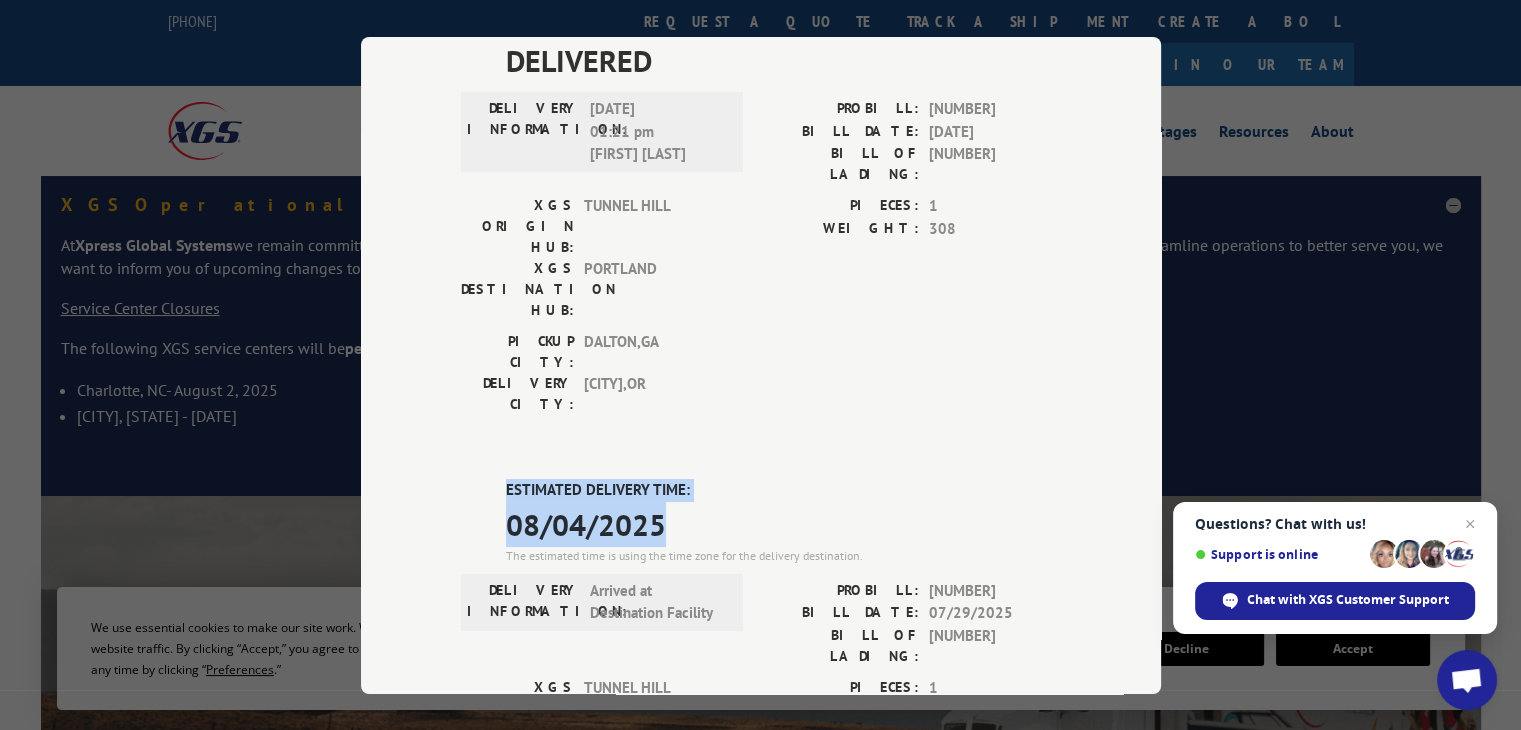 scroll, scrollTop: 0, scrollLeft: 0, axis: both 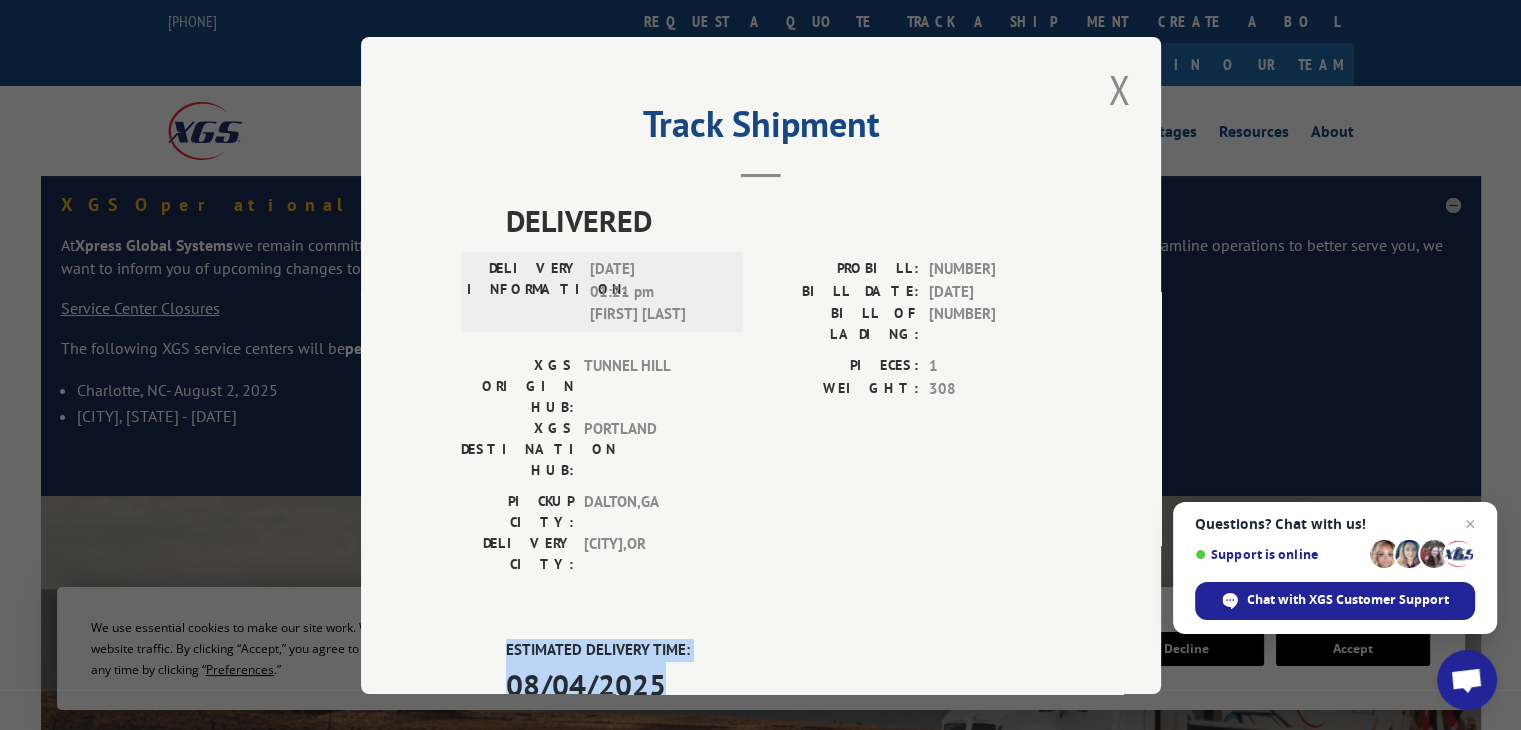 click at bounding box center (1119, 89) 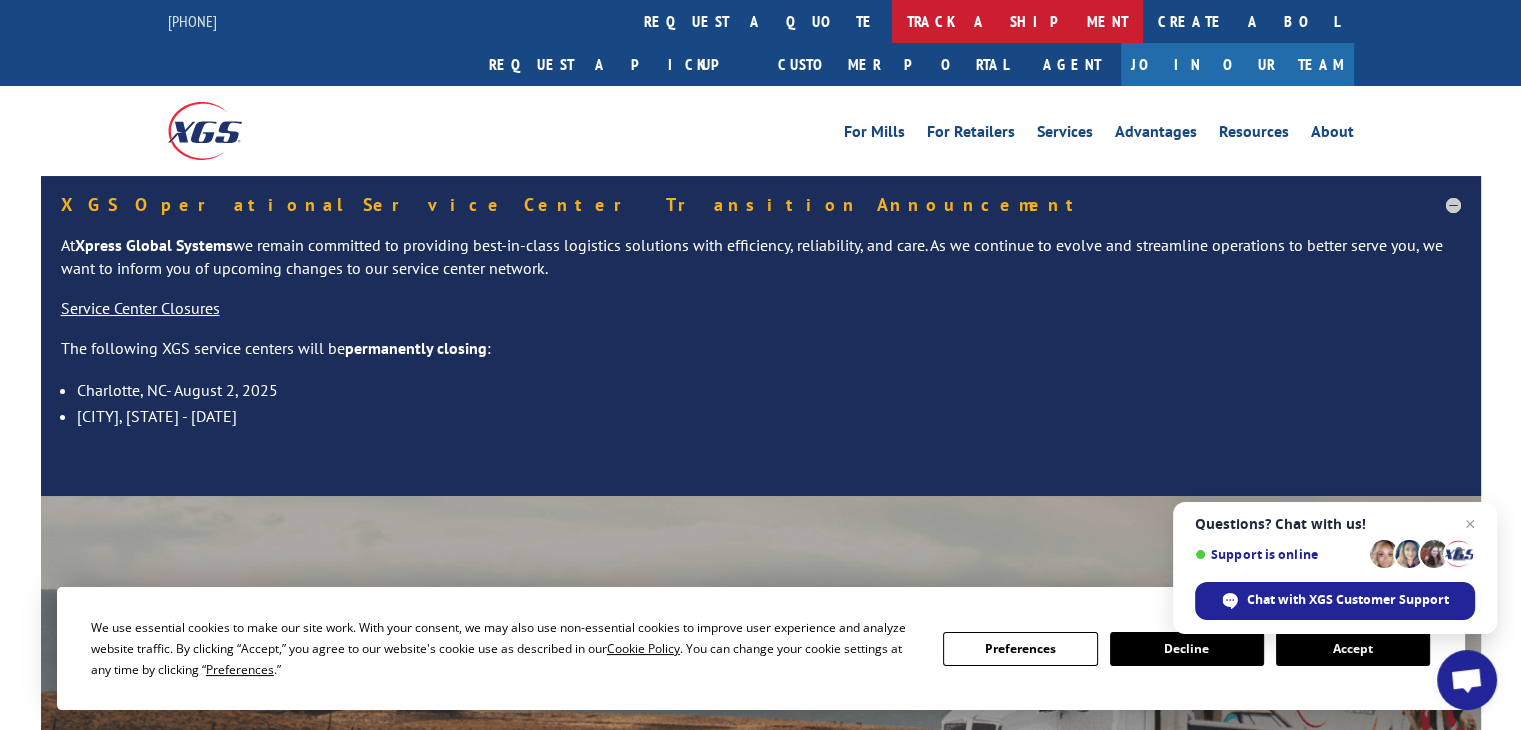 click on "track a shipment" at bounding box center [1017, 21] 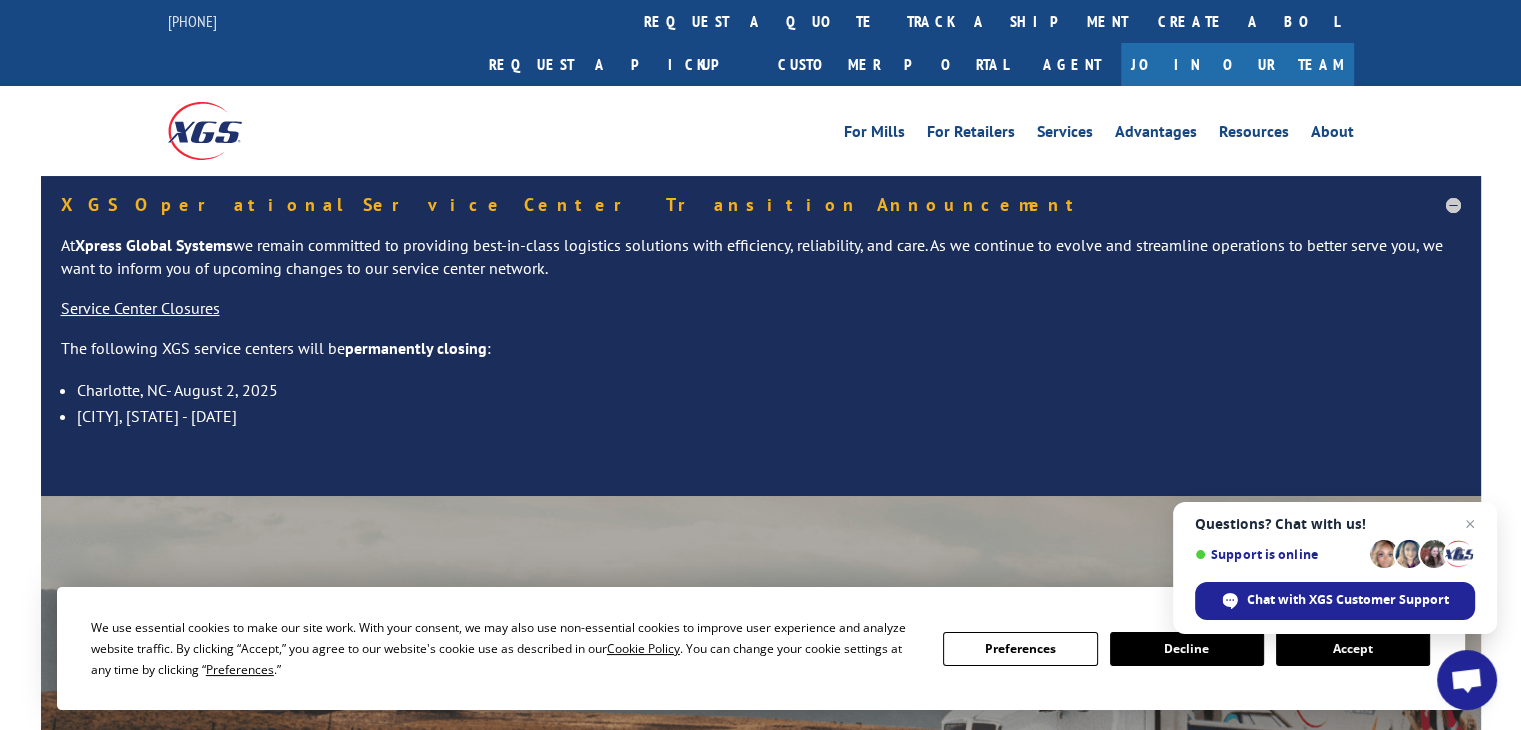 scroll, scrollTop: 0, scrollLeft: 0, axis: both 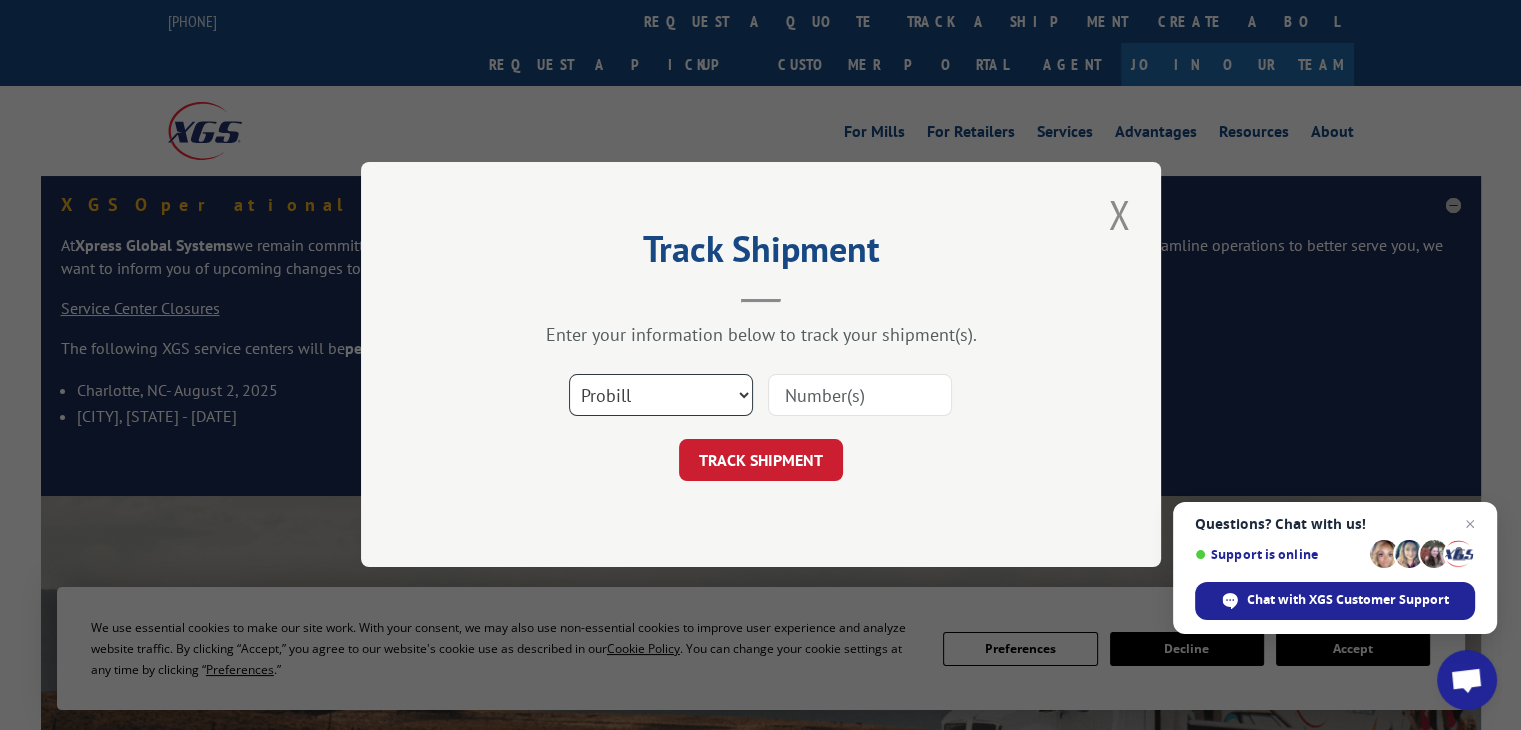 click on "Select category... Probill BOL PO" at bounding box center [661, 396] 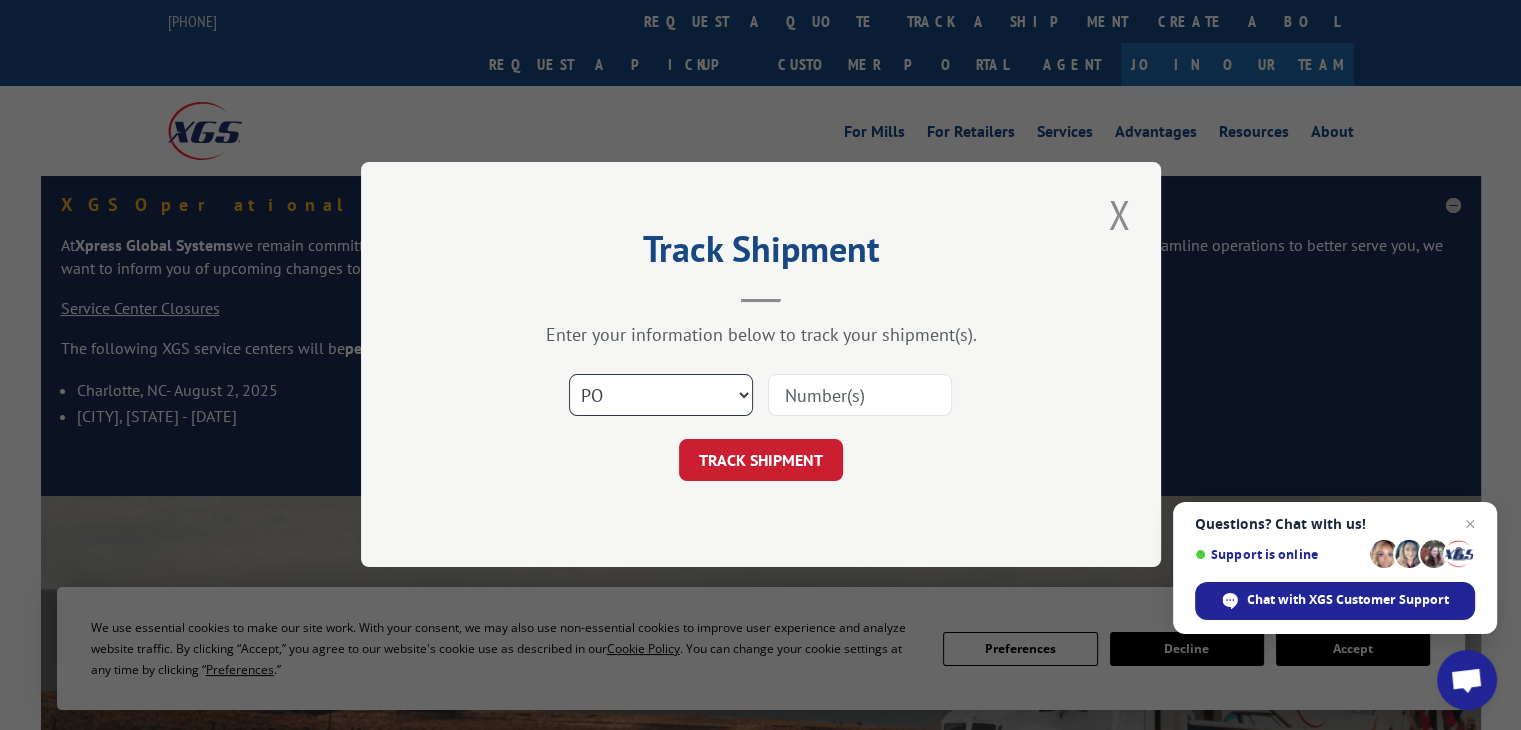 click on "Select category... Probill BOL PO" at bounding box center [661, 396] 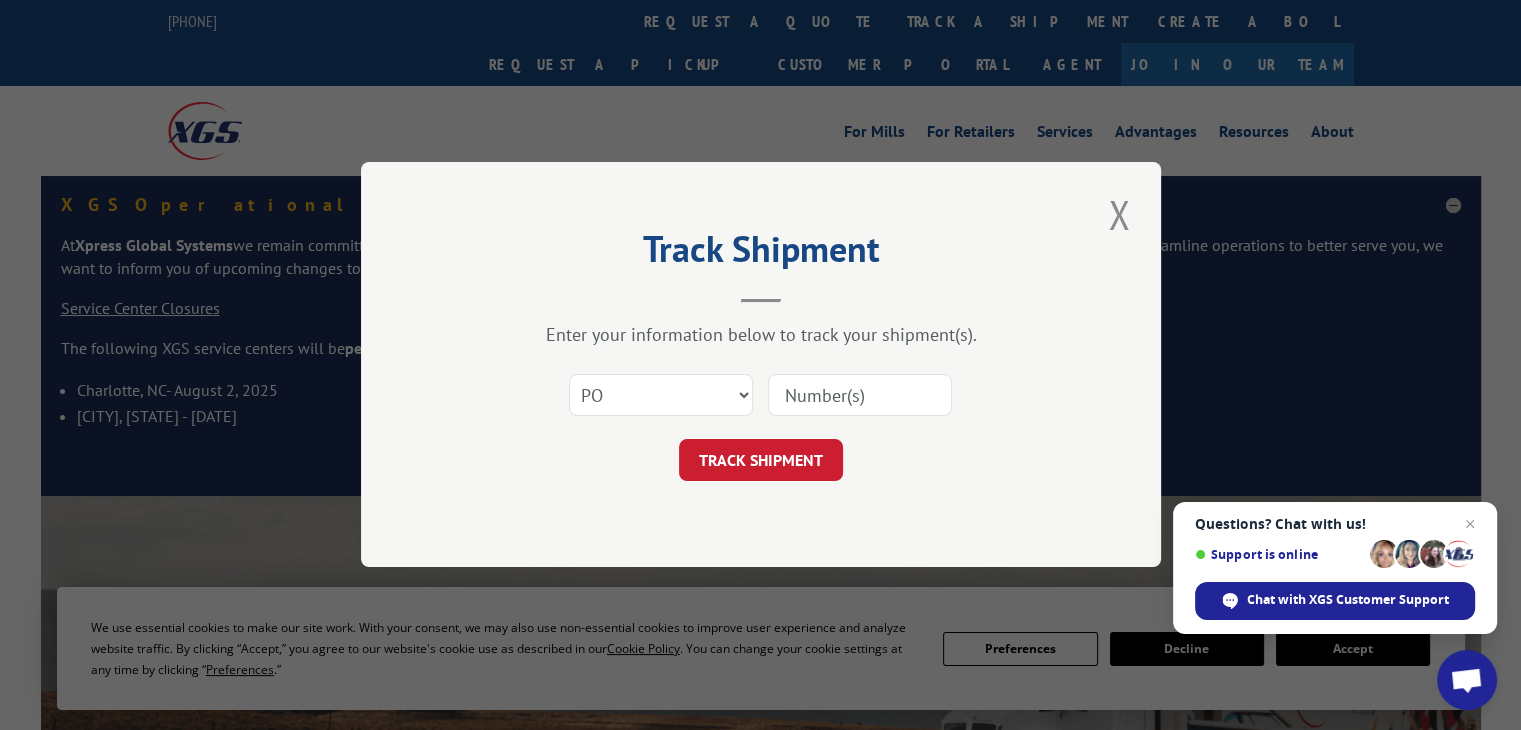 paste on "13502407" 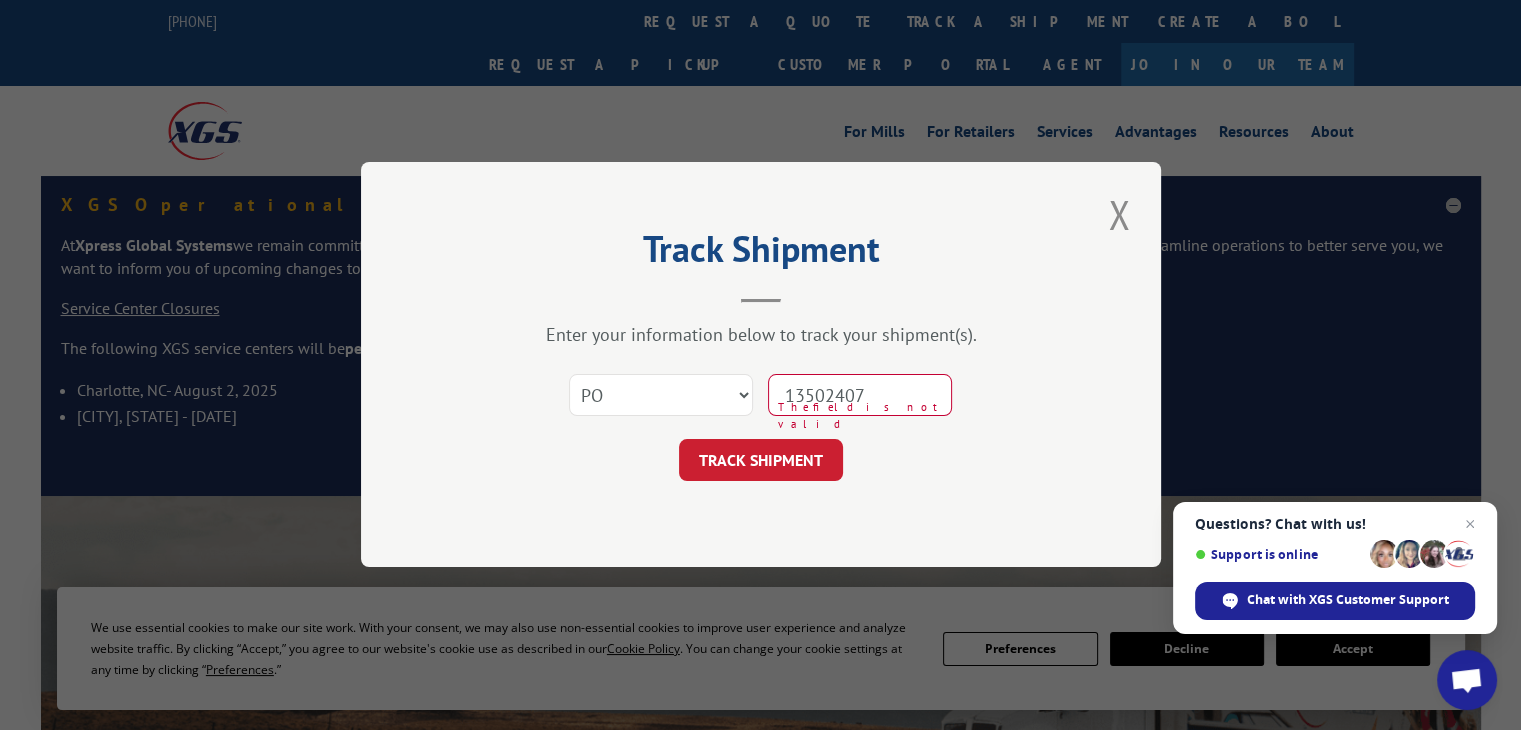 click on "13502407" at bounding box center (860, 396) 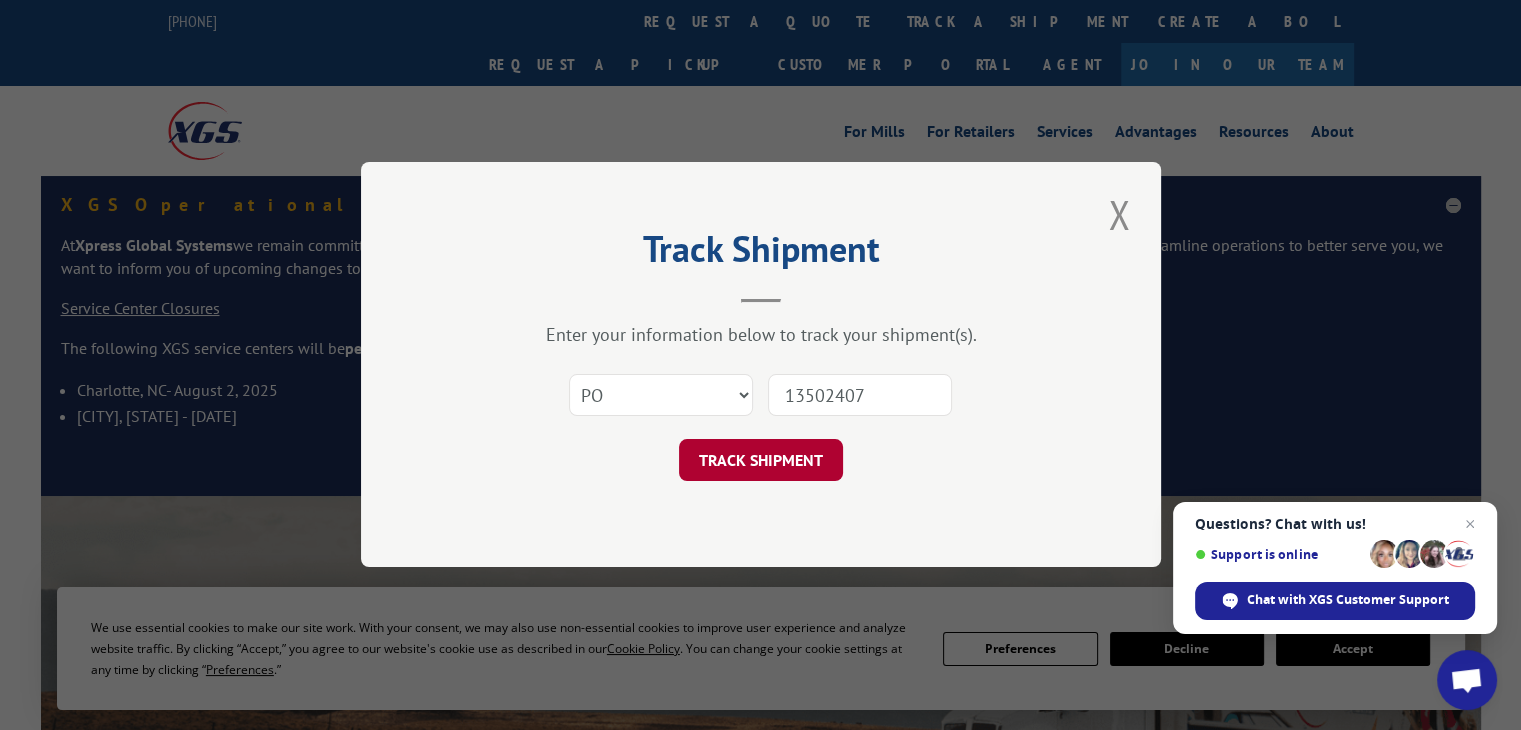 type on "13502407" 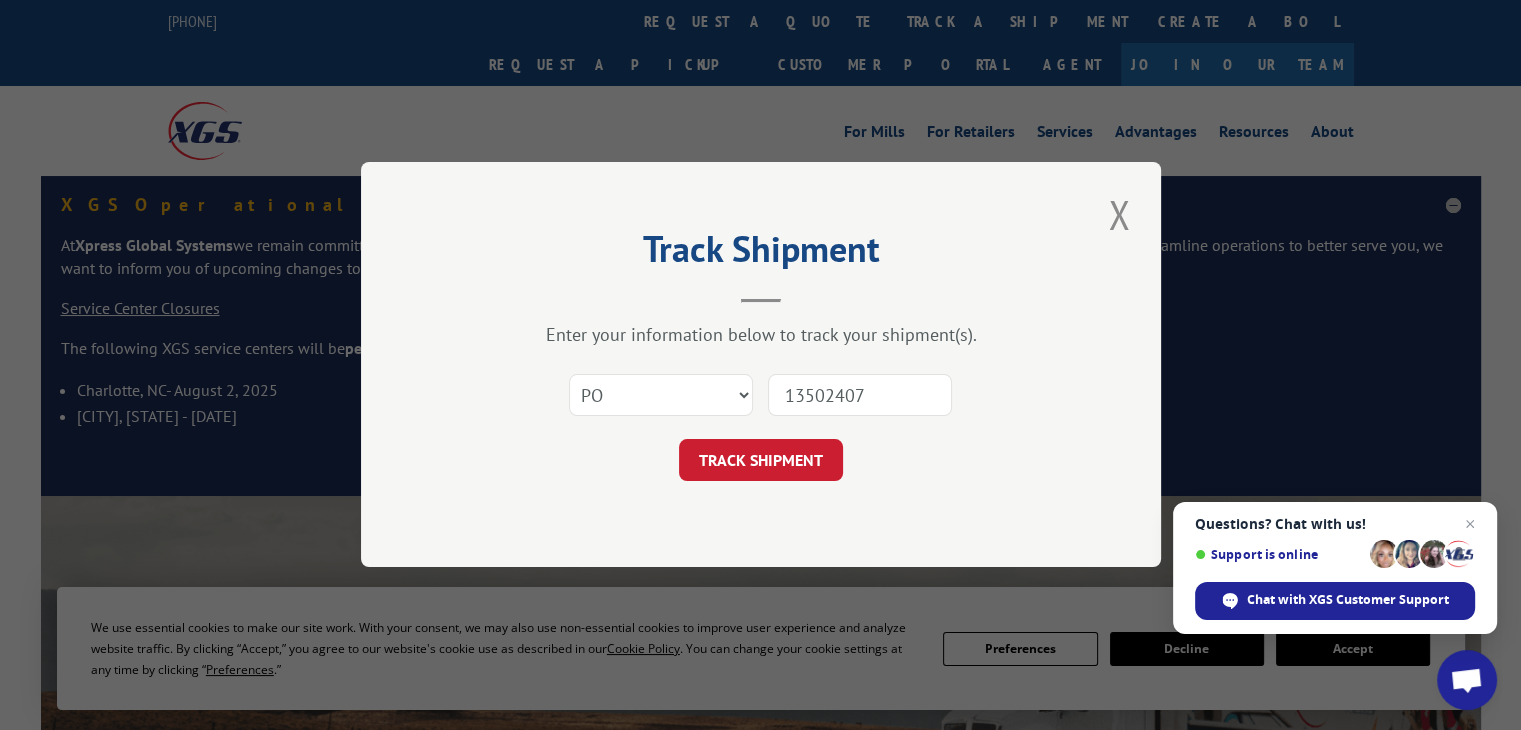 click on "TRACK SHIPMENT" at bounding box center [761, 461] 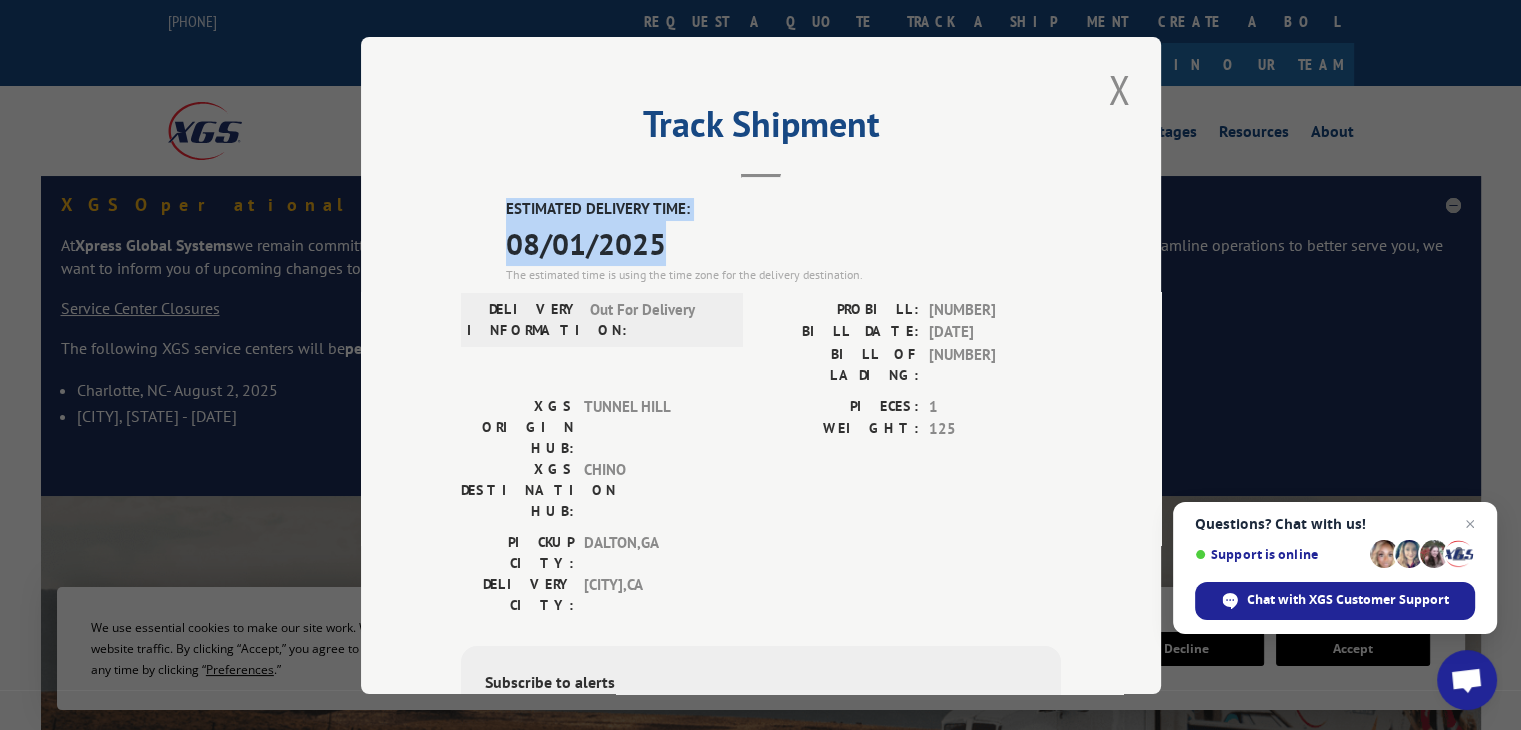 drag, startPoint x: 492, startPoint y: 204, endPoint x: 664, endPoint y: 254, distance: 179.12007 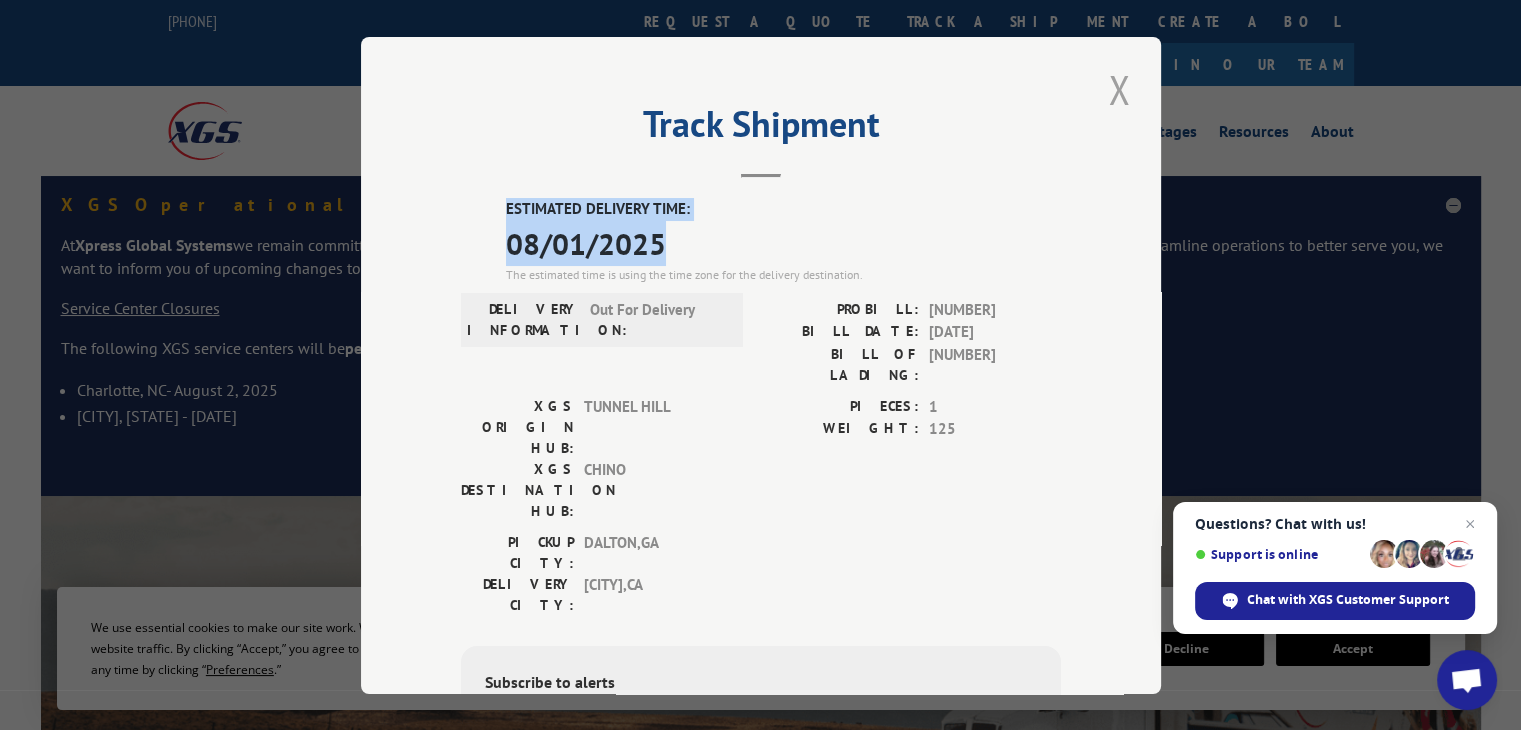 click at bounding box center [1119, 89] 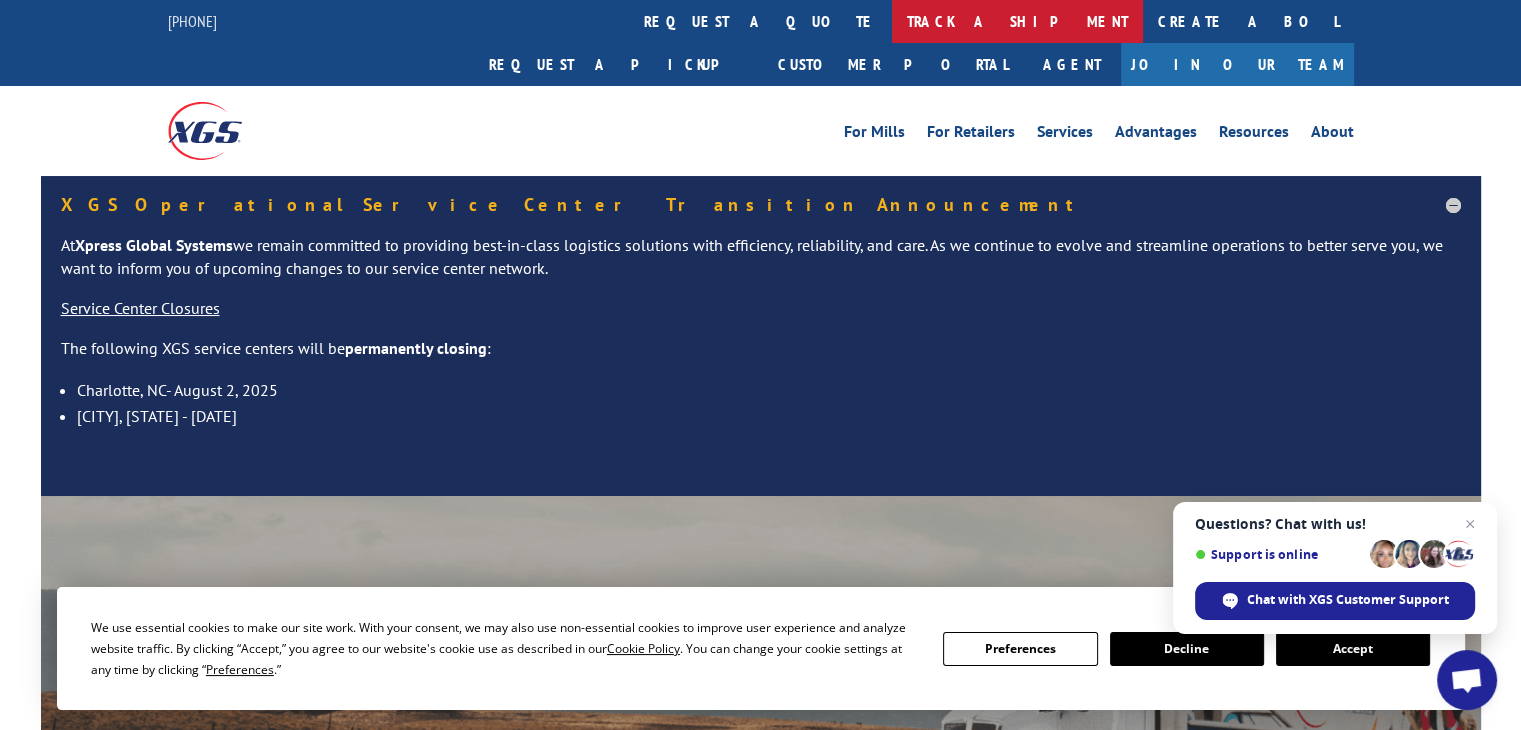 click on "track a shipment" at bounding box center (1017, 21) 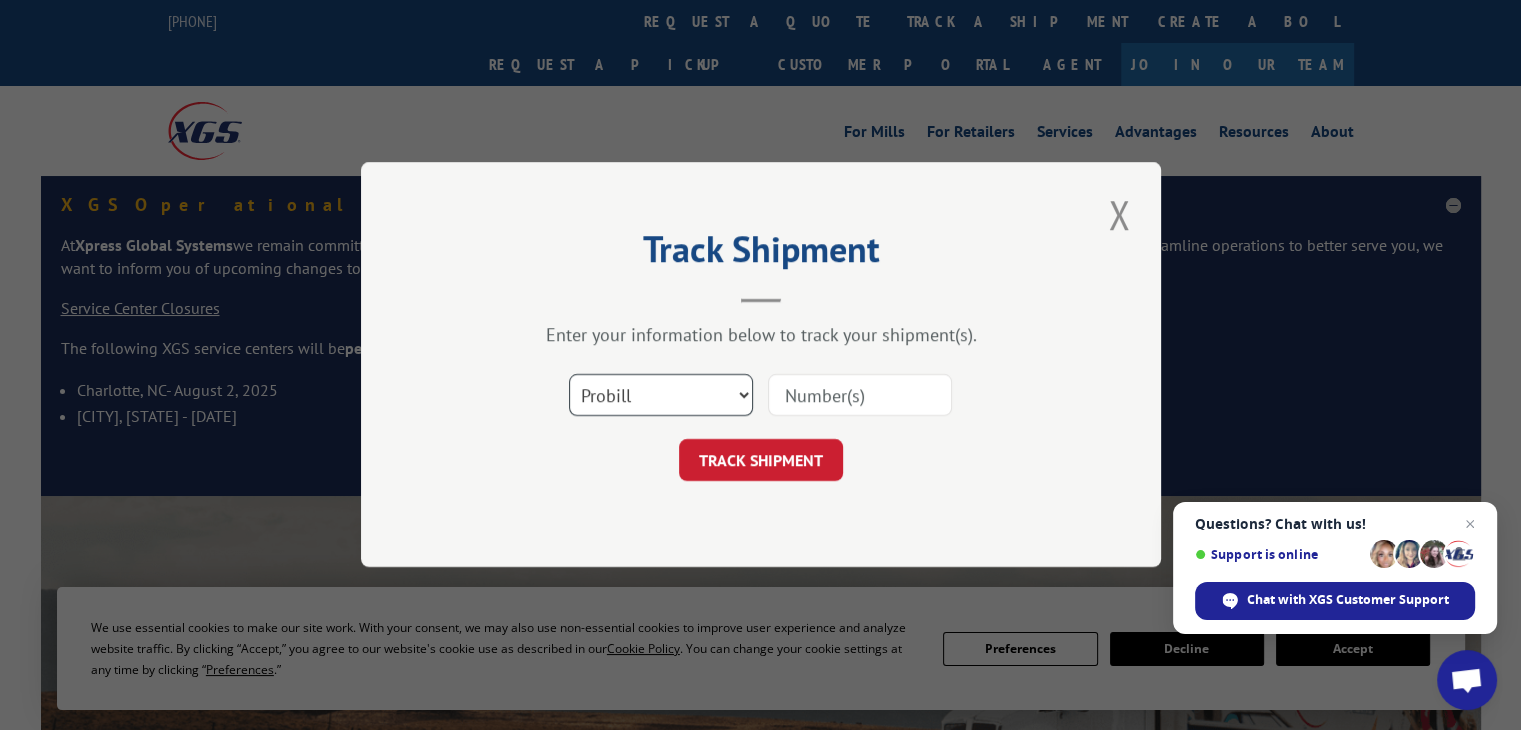click on "Select category... Probill BOL PO" at bounding box center (661, 396) 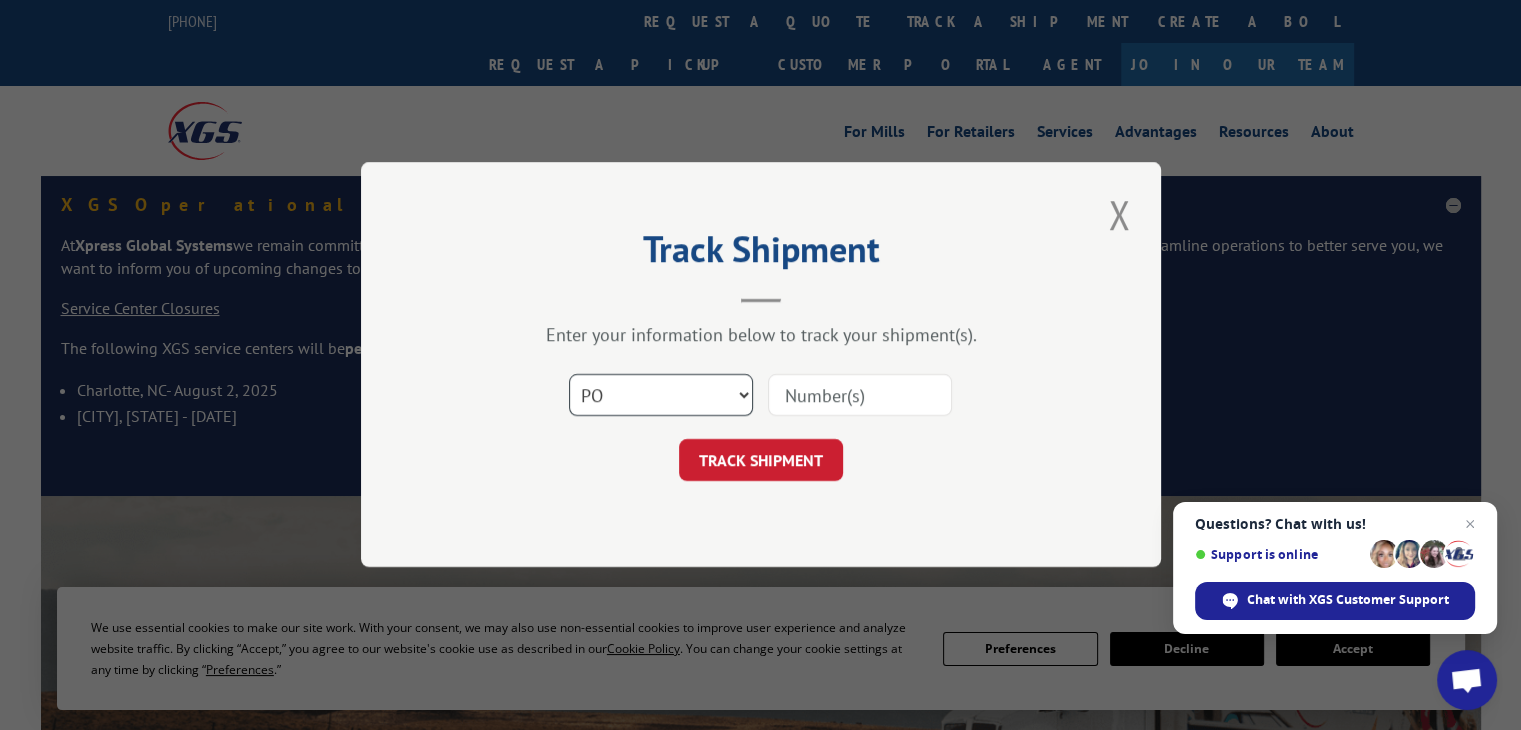click on "Select category... Probill BOL PO" at bounding box center (661, 396) 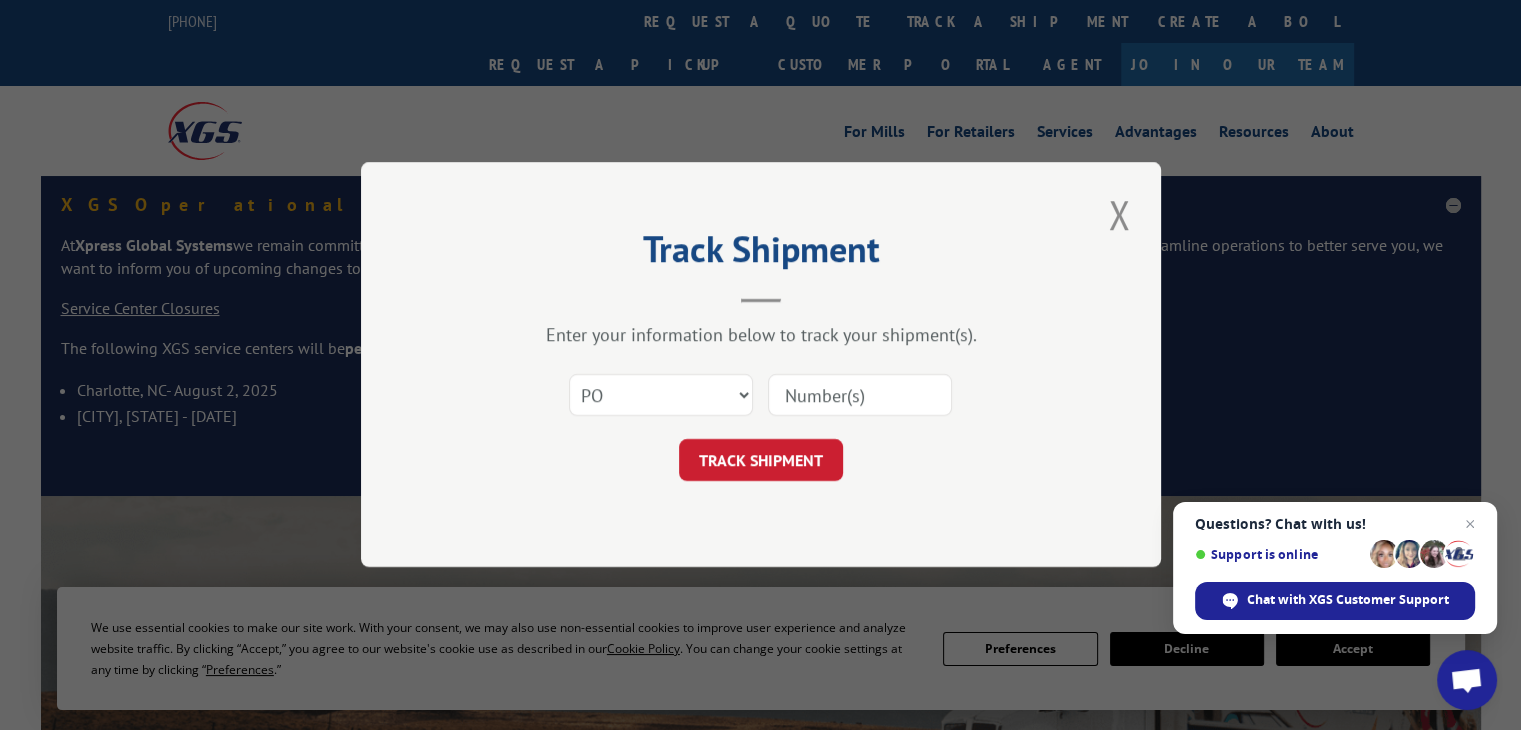 paste on "83529766" 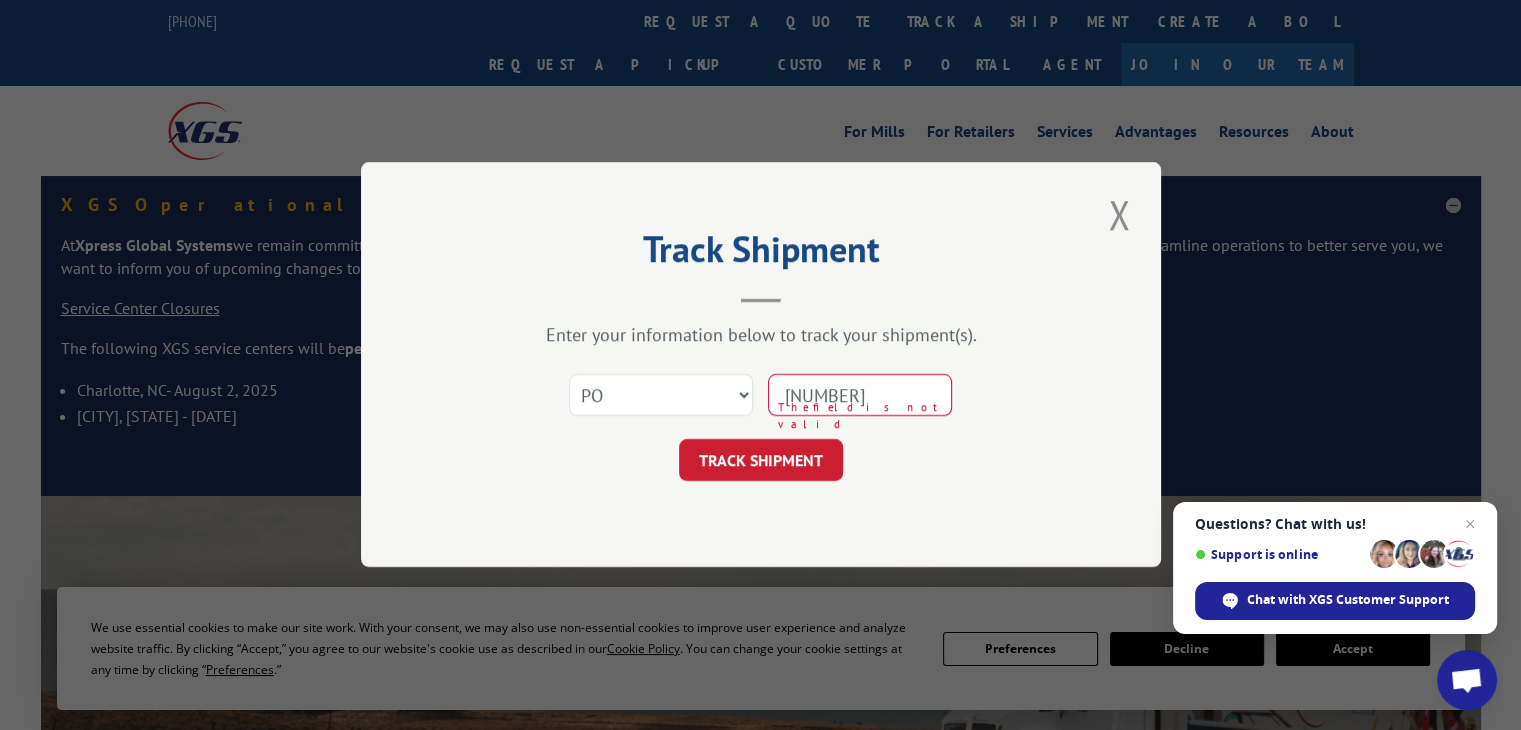click on "83529766" at bounding box center [860, 396] 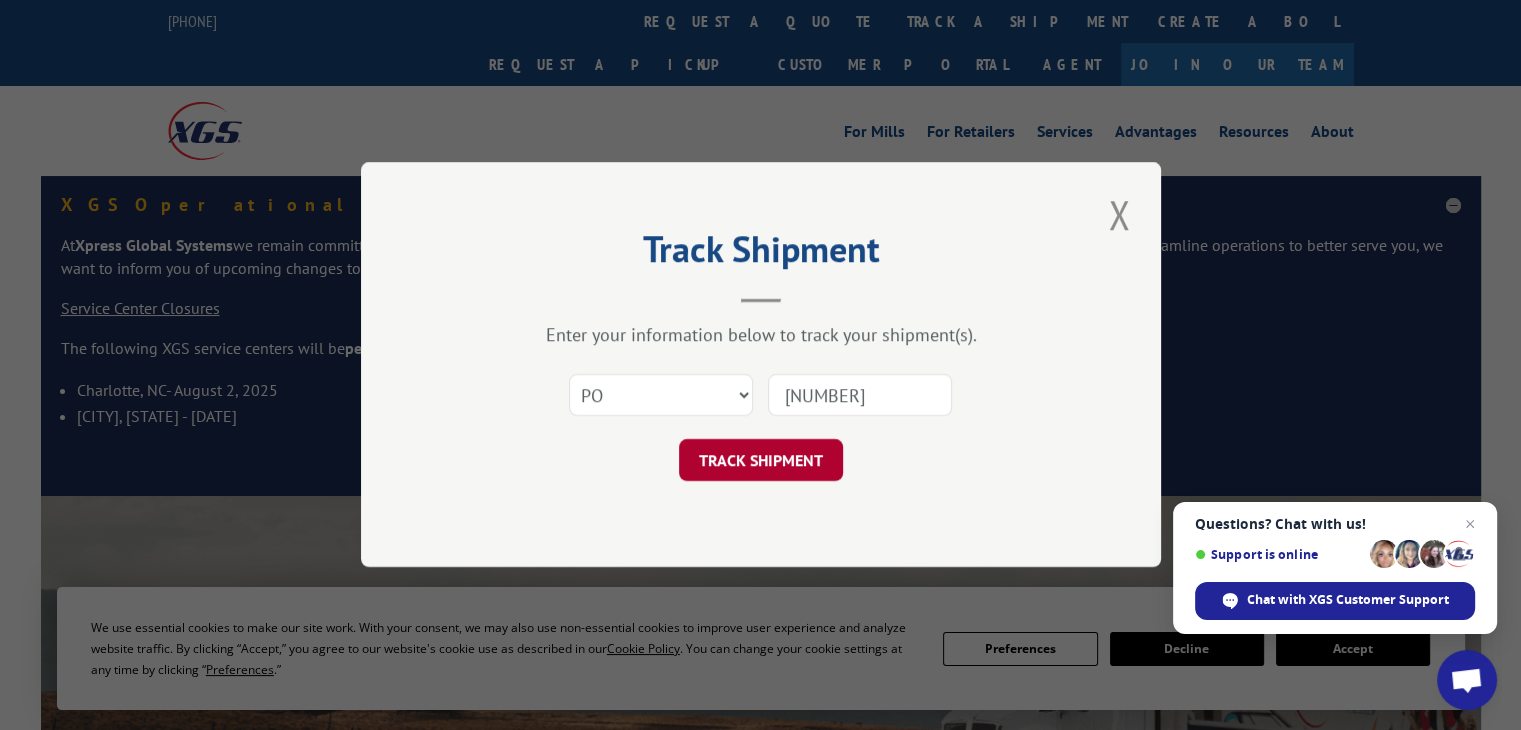 type on "83529766" 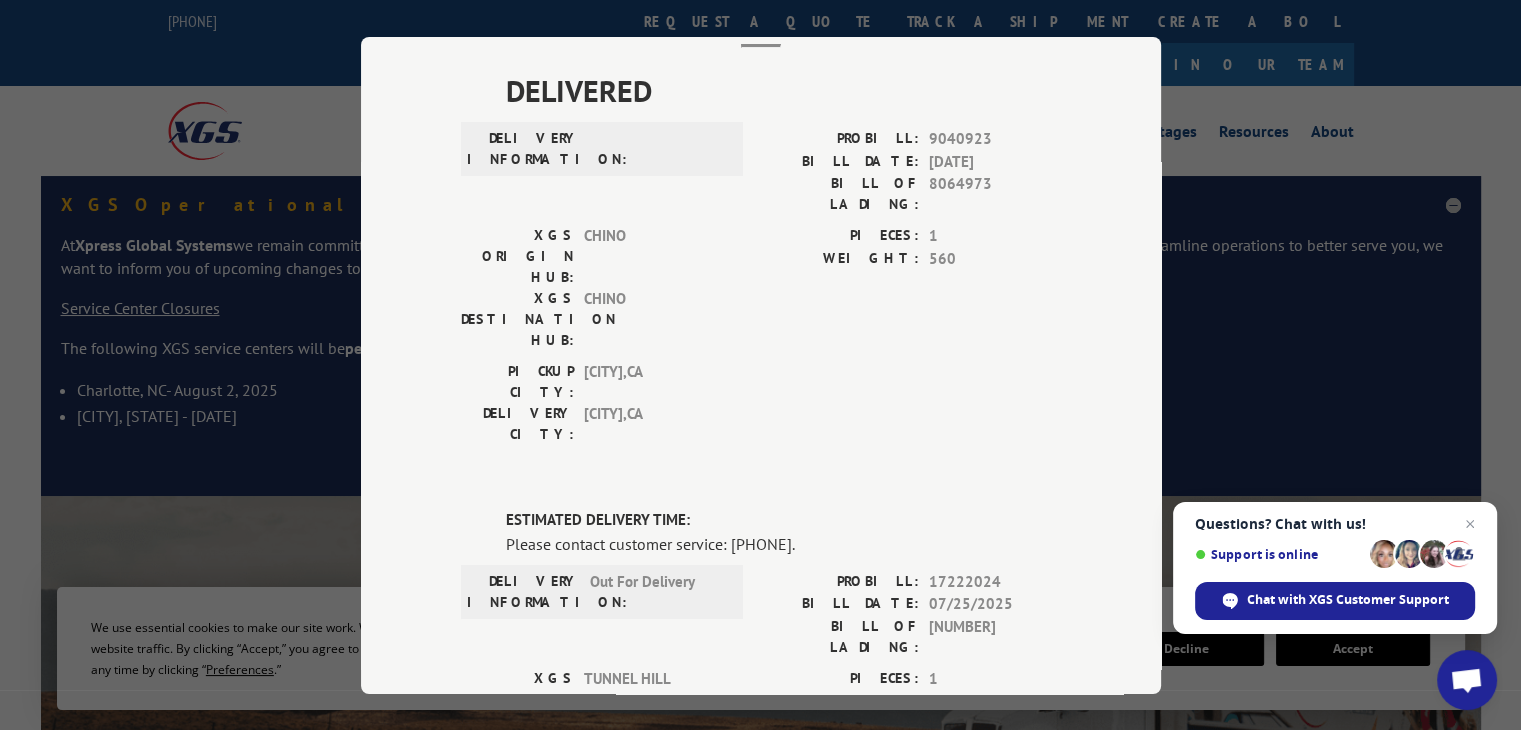 scroll, scrollTop: 0, scrollLeft: 0, axis: both 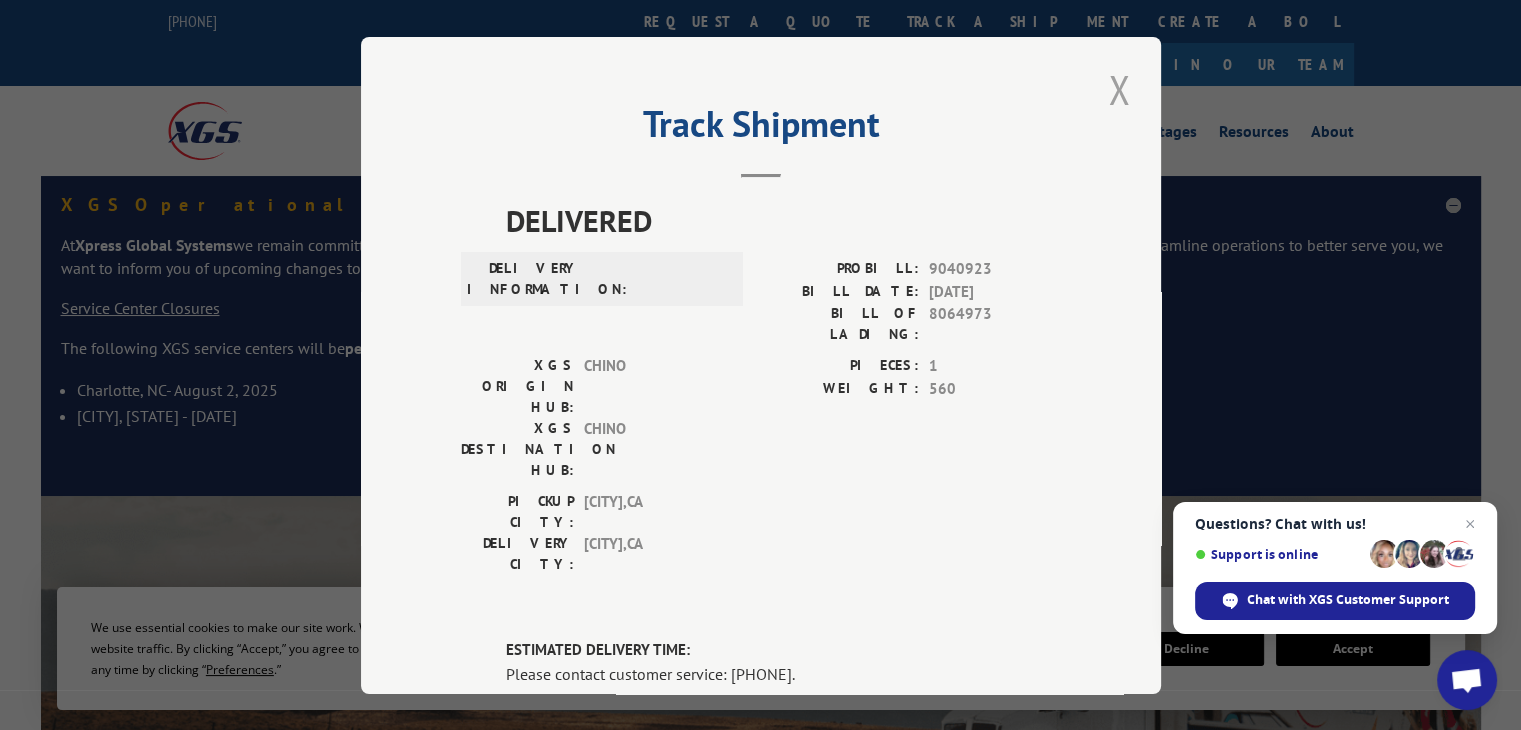 click at bounding box center [1119, 89] 